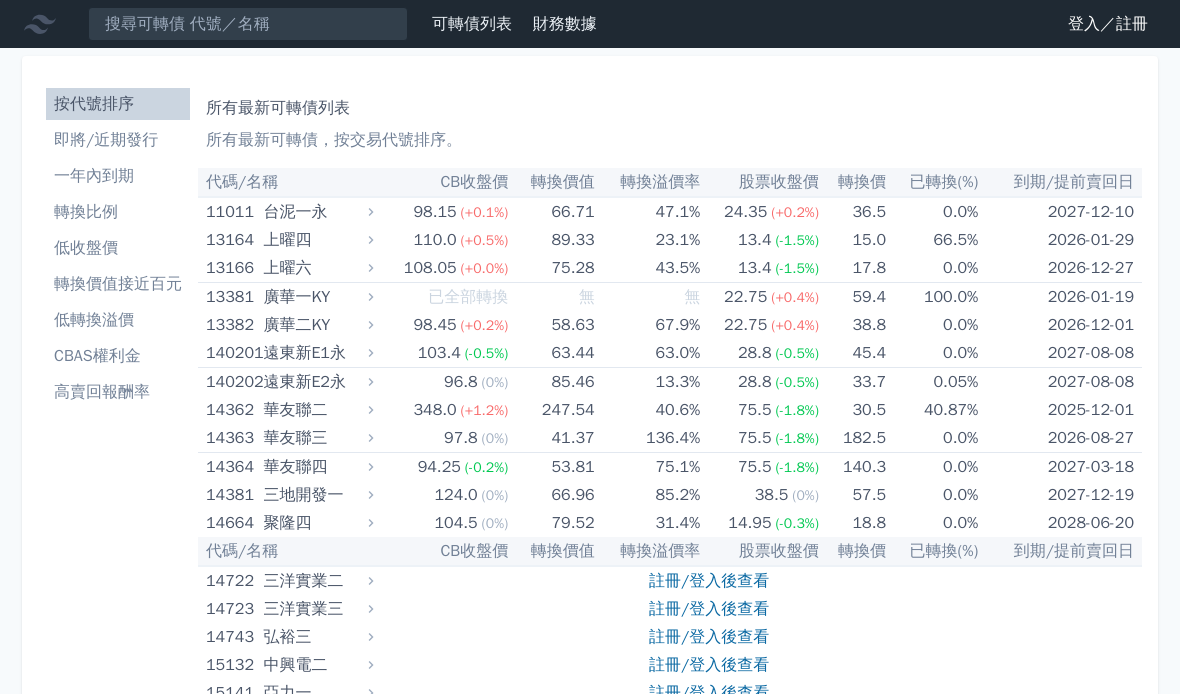 scroll, scrollTop: 0, scrollLeft: 0, axis: both 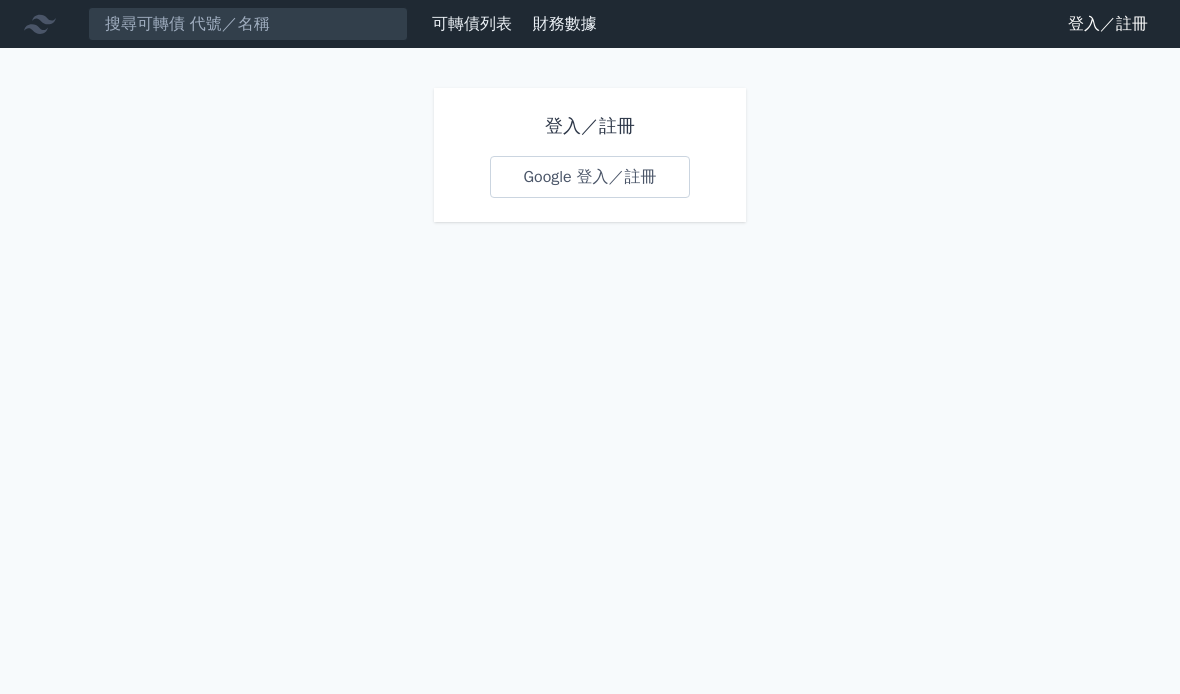 click on "Google 登入／註冊" at bounding box center [589, 177] 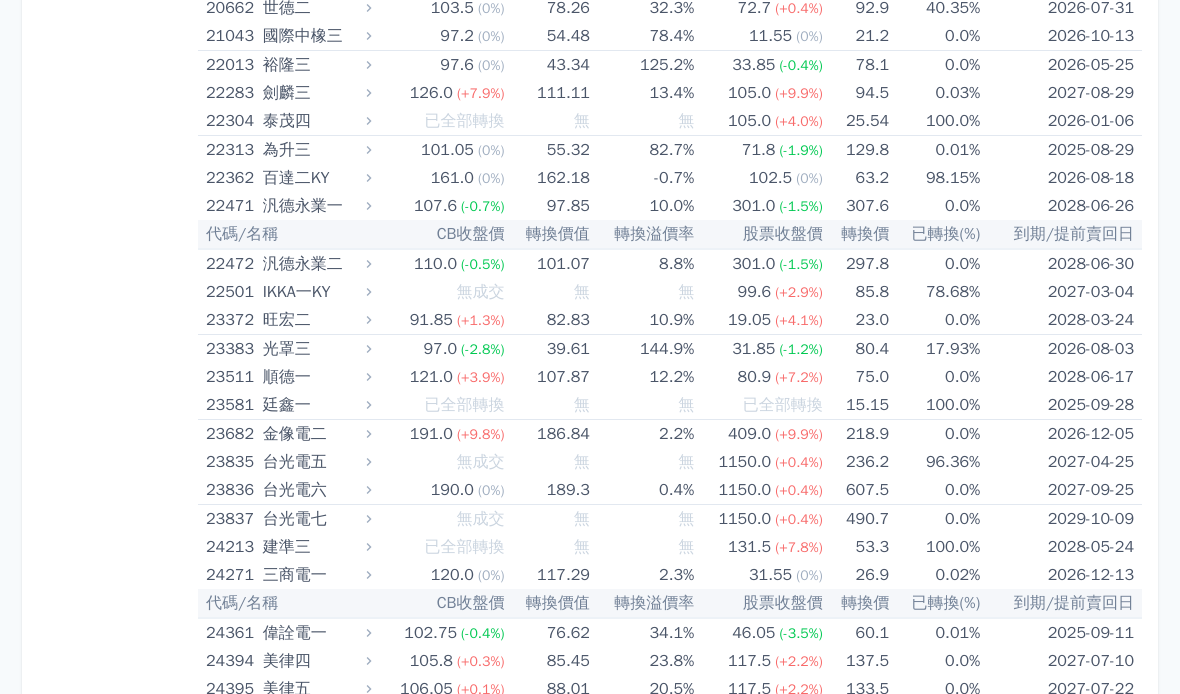 scroll, scrollTop: 1437, scrollLeft: 0, axis: vertical 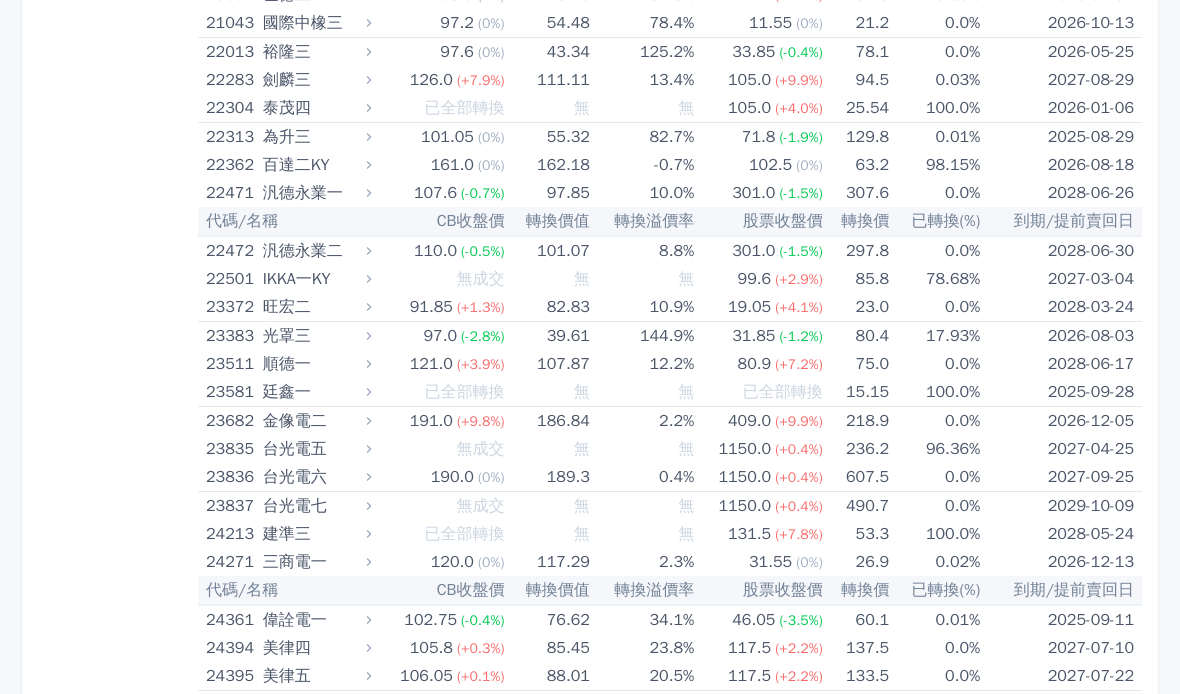 click 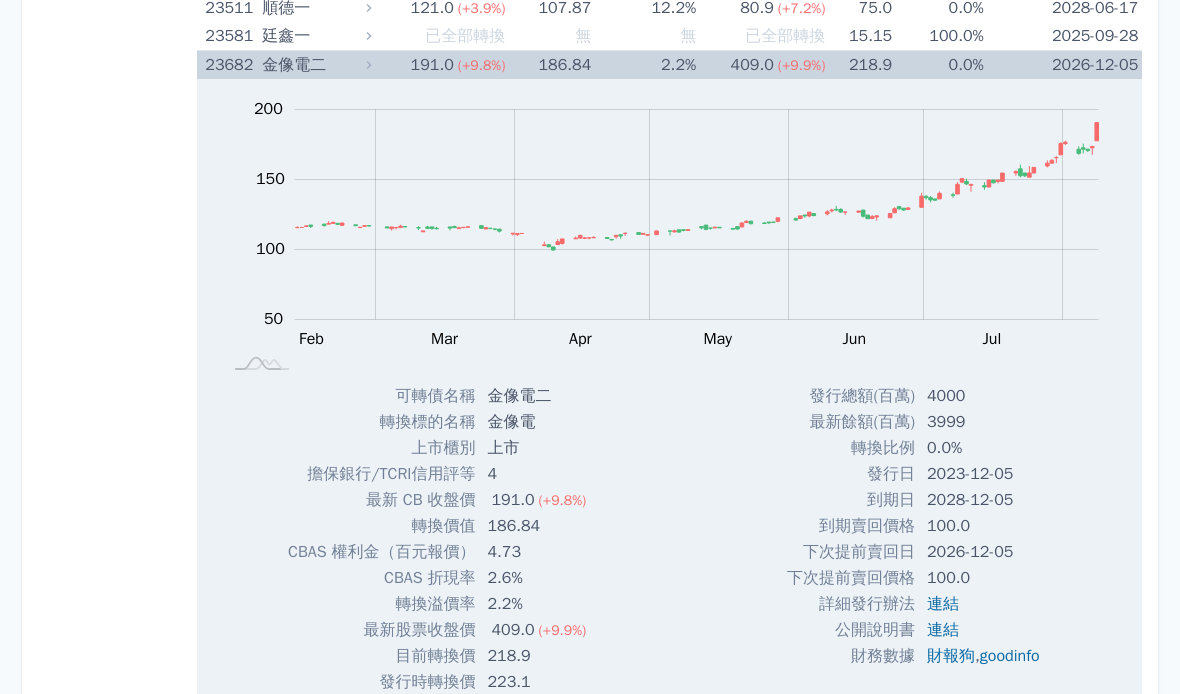 scroll, scrollTop: 1795, scrollLeft: 0, axis: vertical 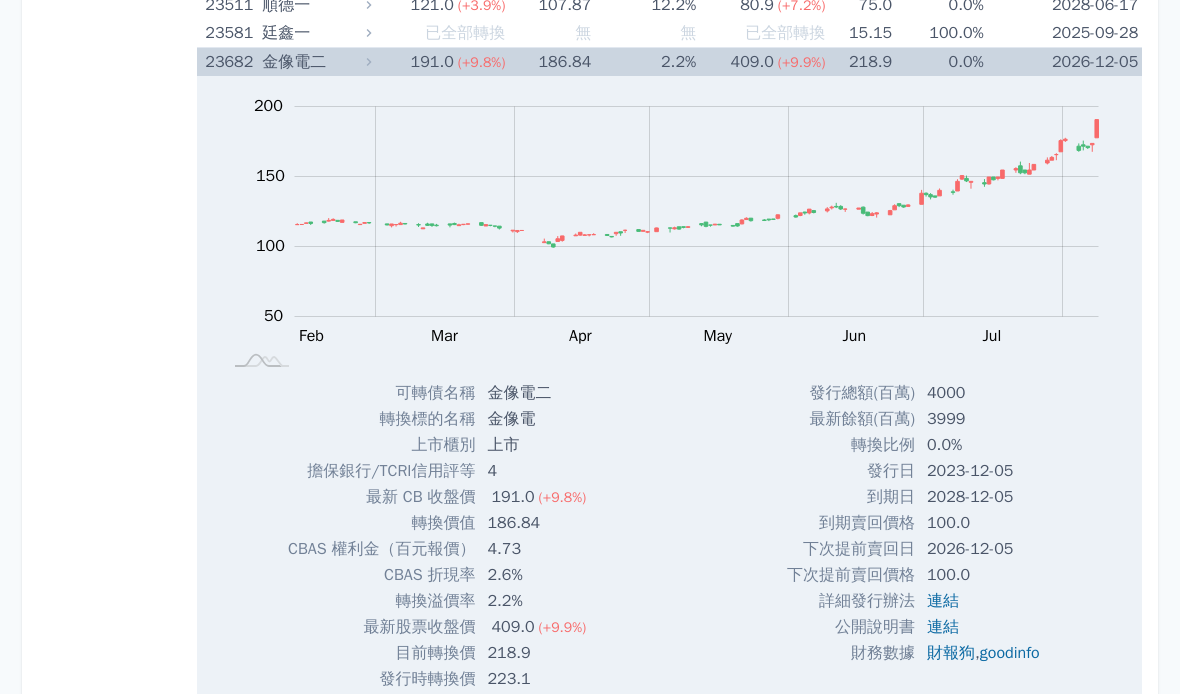 click on "連結" at bounding box center (985, 628) 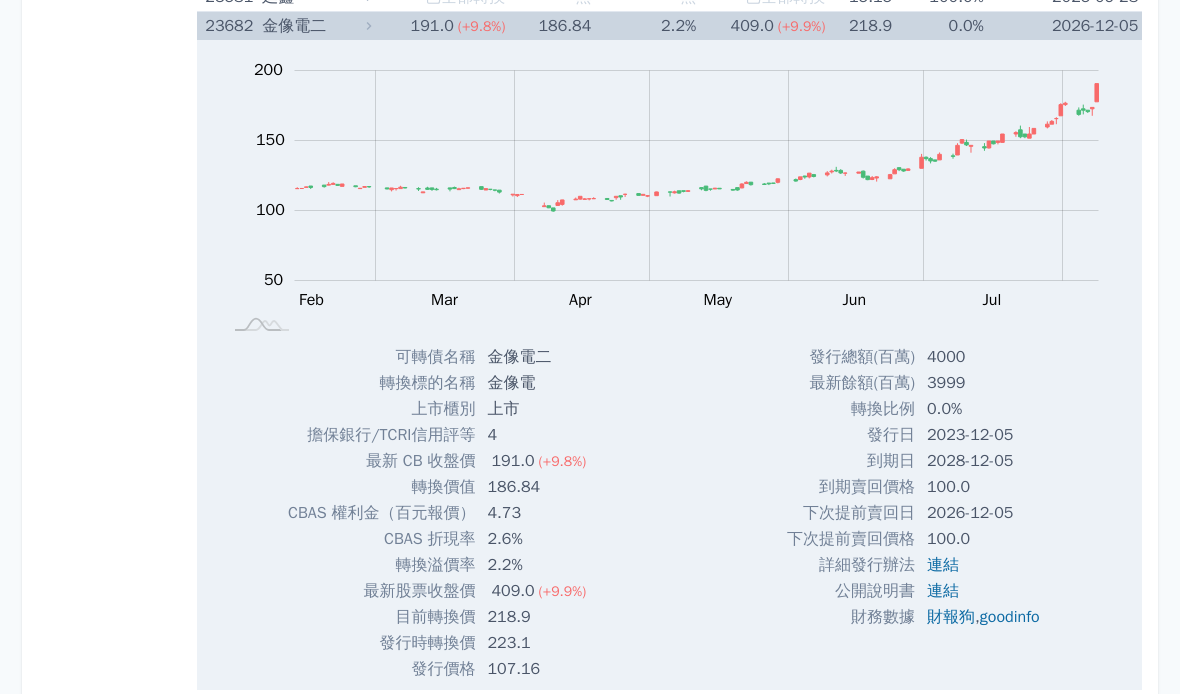 click on "191.0 (+9.8%)" at bounding box center [440, 26] 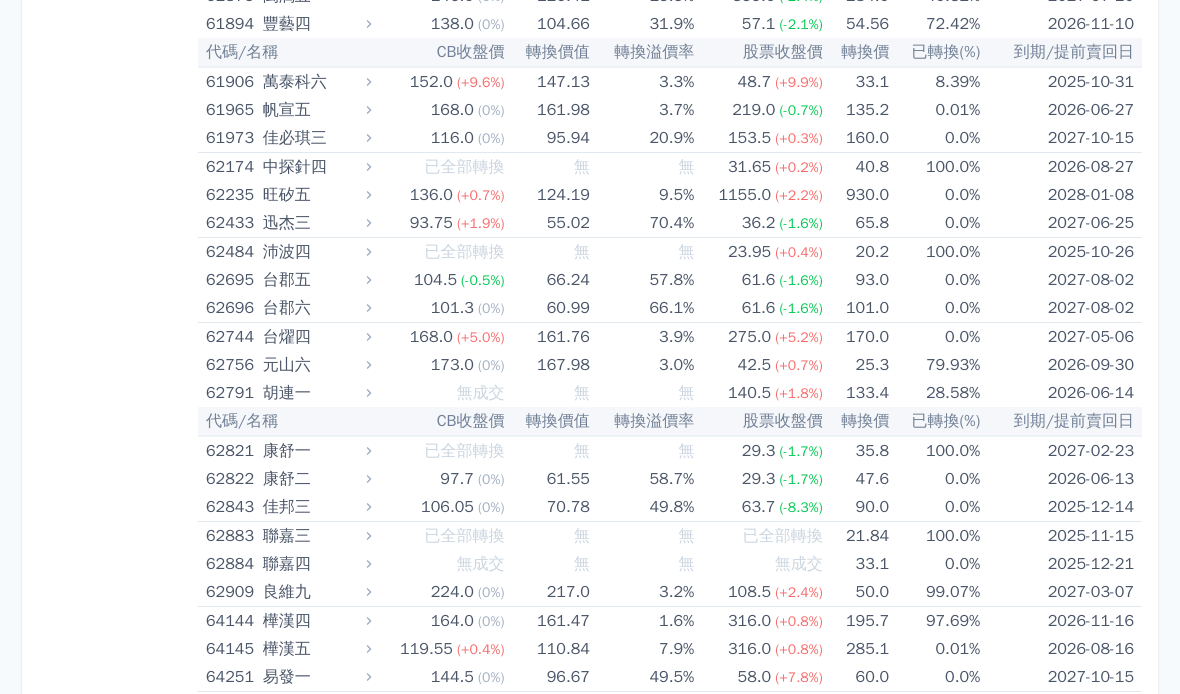 scroll, scrollTop: 8247, scrollLeft: 0, axis: vertical 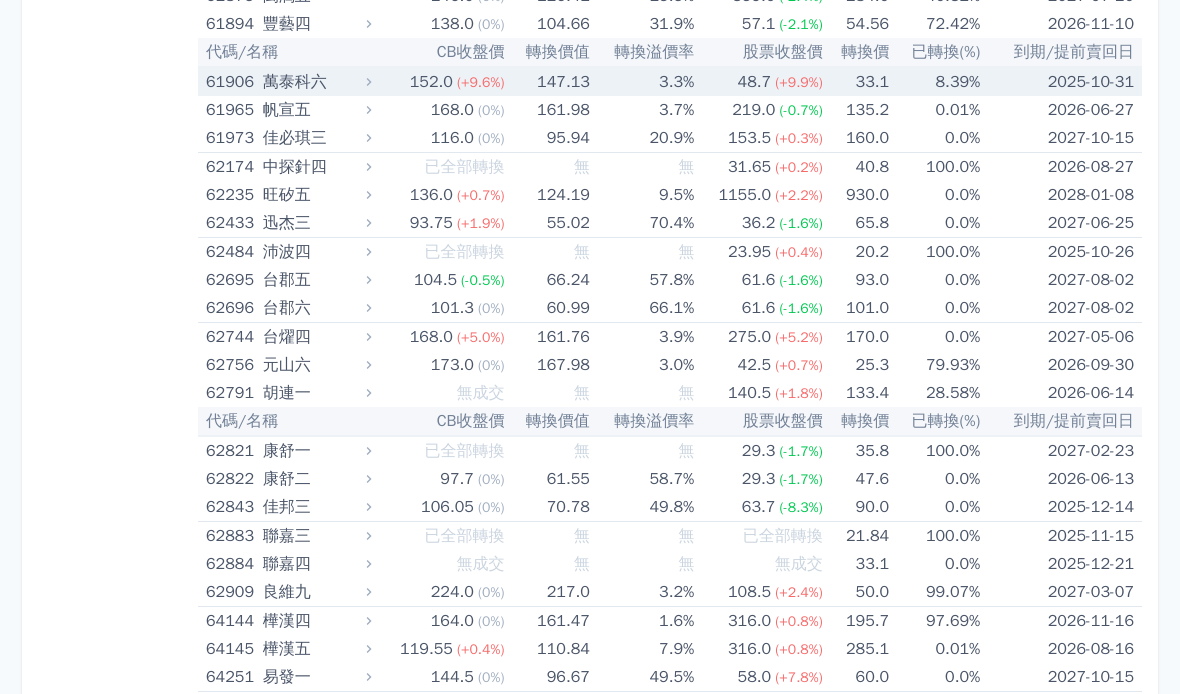 click on "萬泰科六" at bounding box center (315, 83) 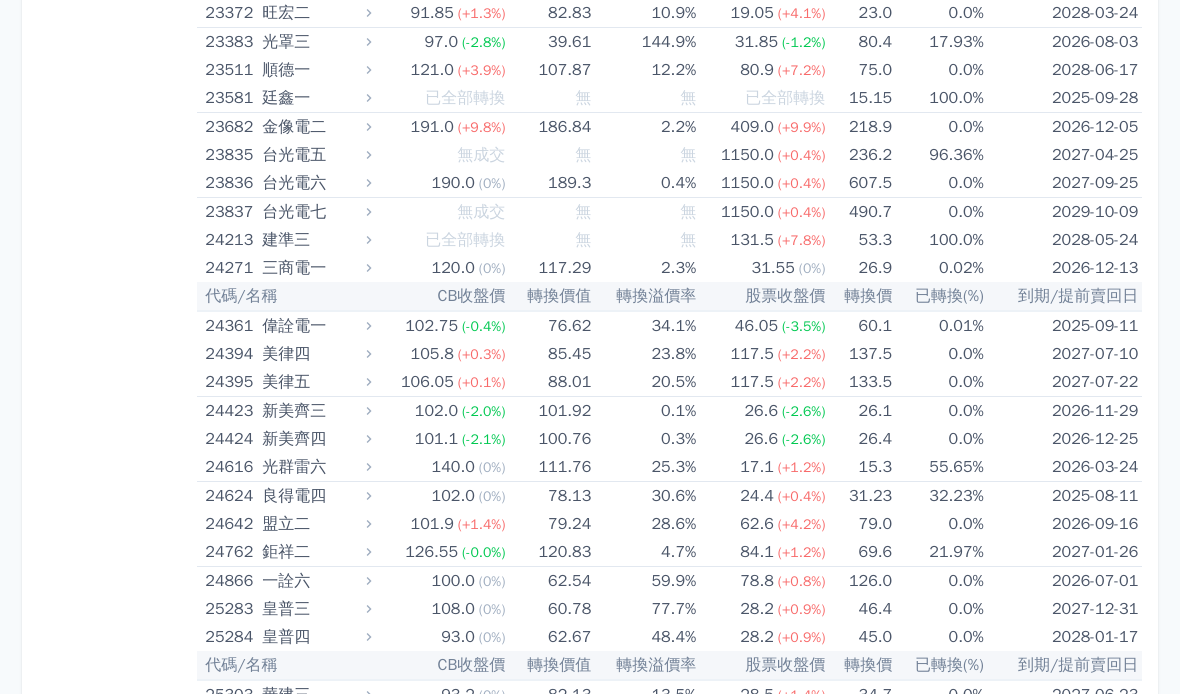scroll, scrollTop: 1730, scrollLeft: 0, axis: vertical 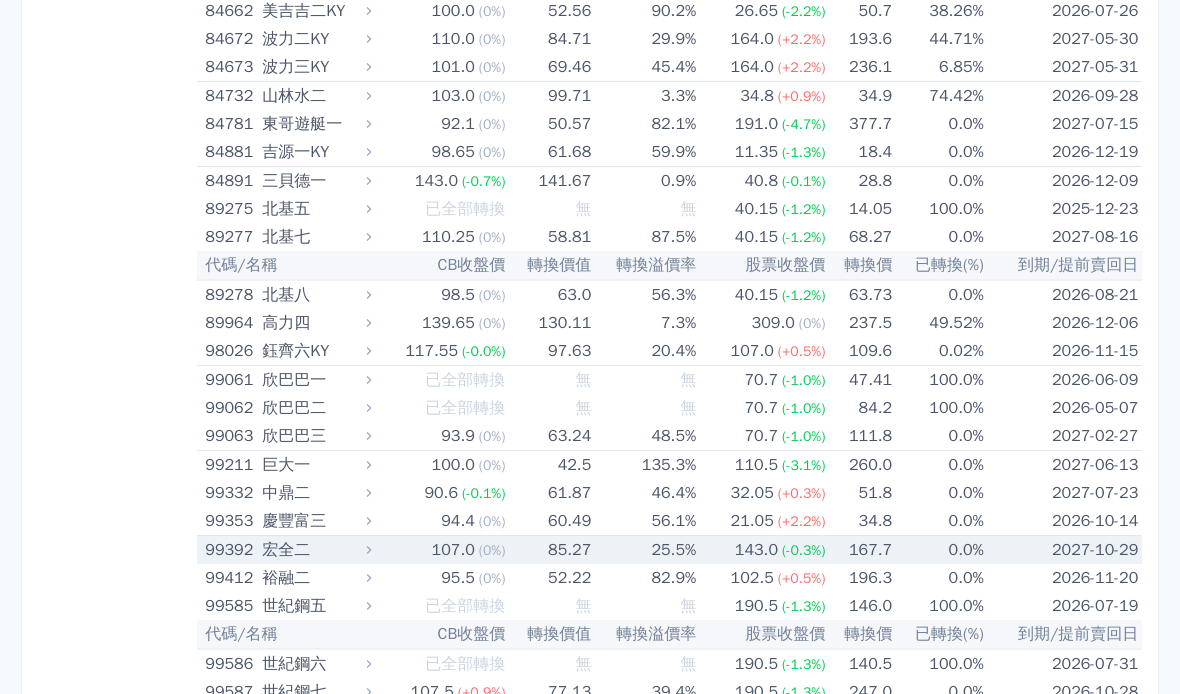 click 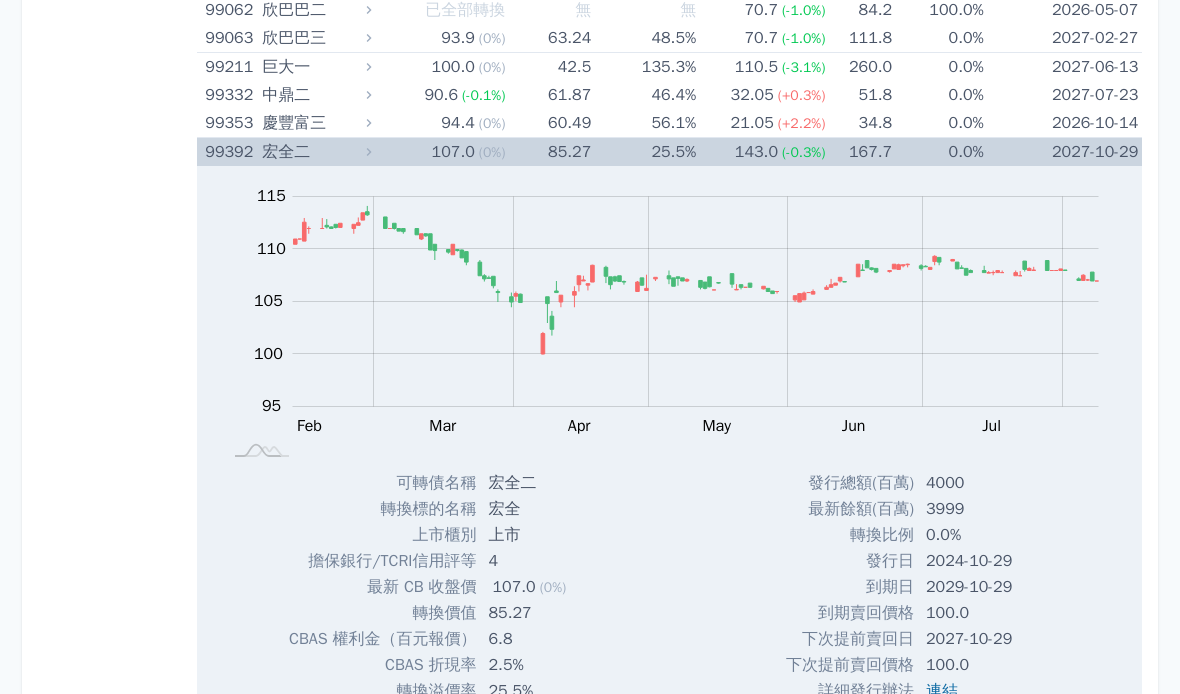 scroll, scrollTop: 13464, scrollLeft: 0, axis: vertical 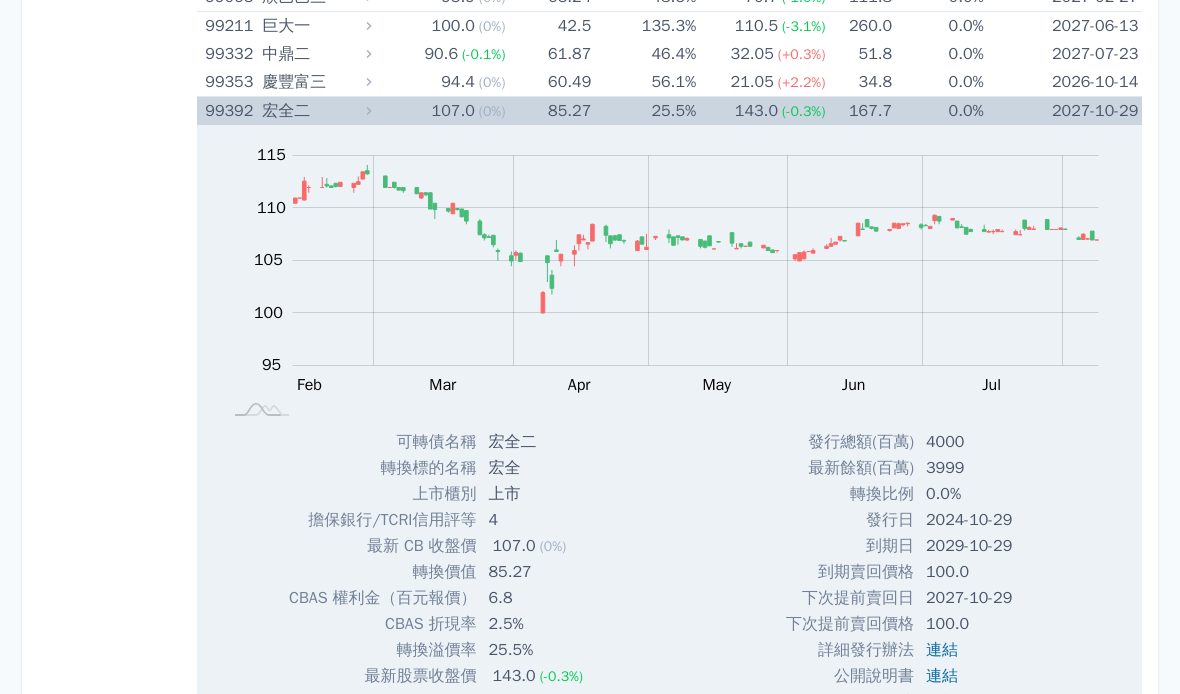 click on "連結" at bounding box center [984, 676] 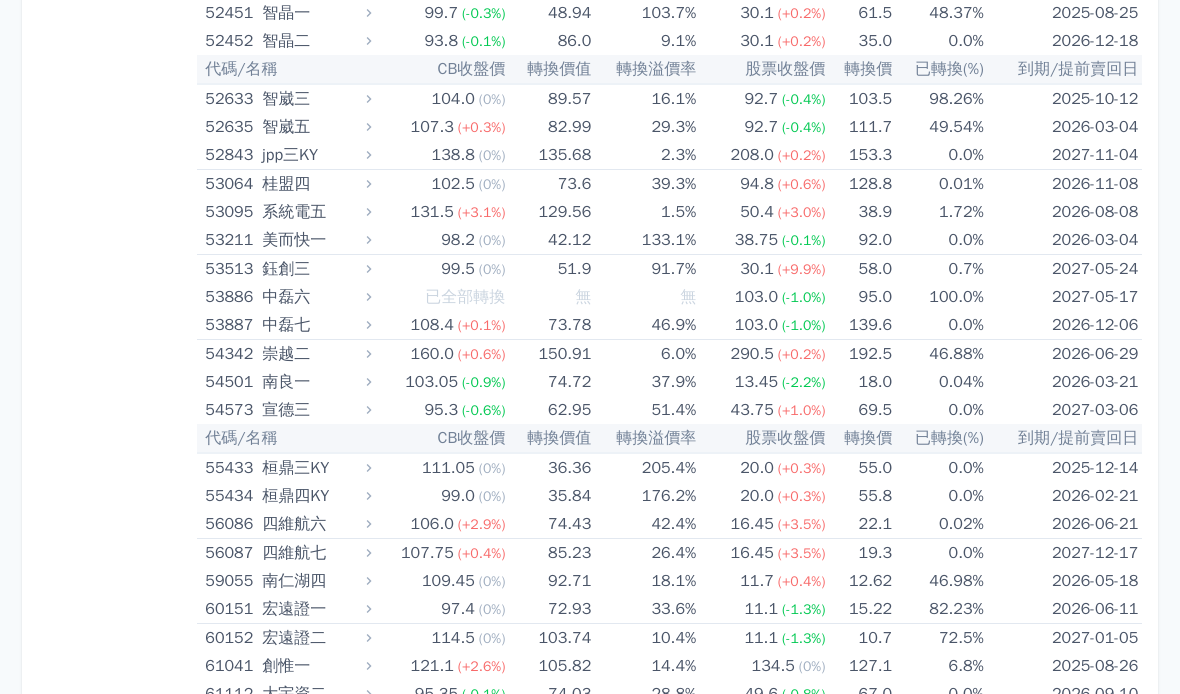 scroll, scrollTop: 7773, scrollLeft: 0, axis: vertical 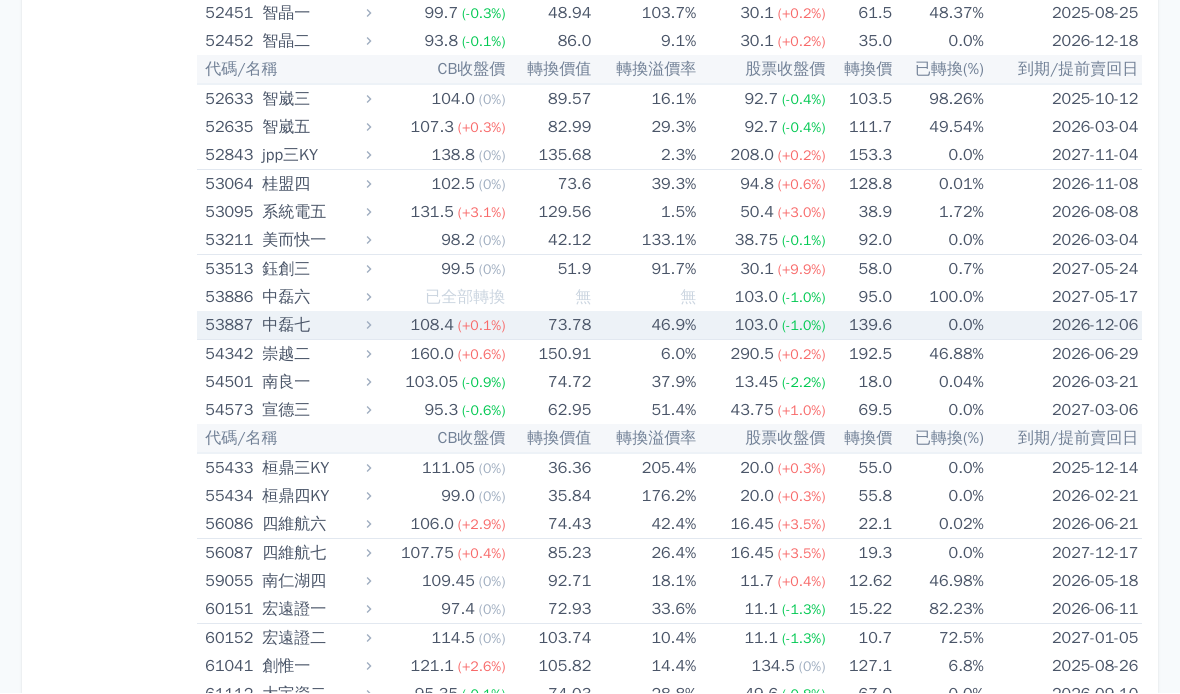 click 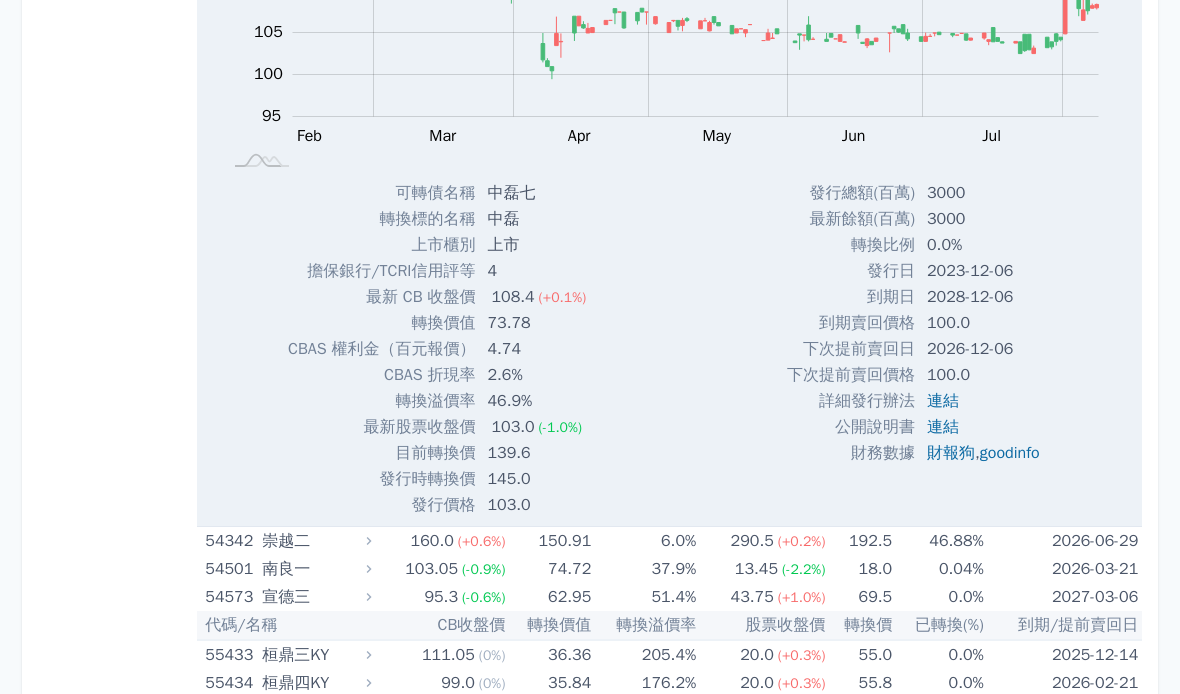 scroll, scrollTop: 8236, scrollLeft: 0, axis: vertical 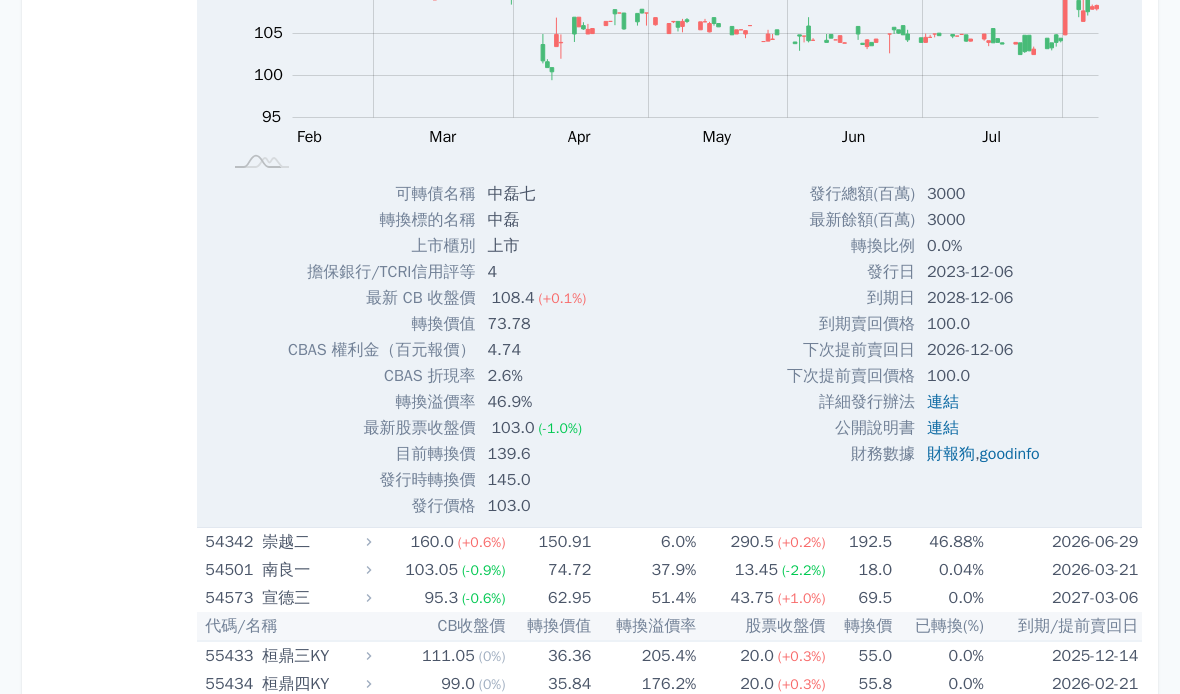 click on "goodinfo" at bounding box center [1010, 454] 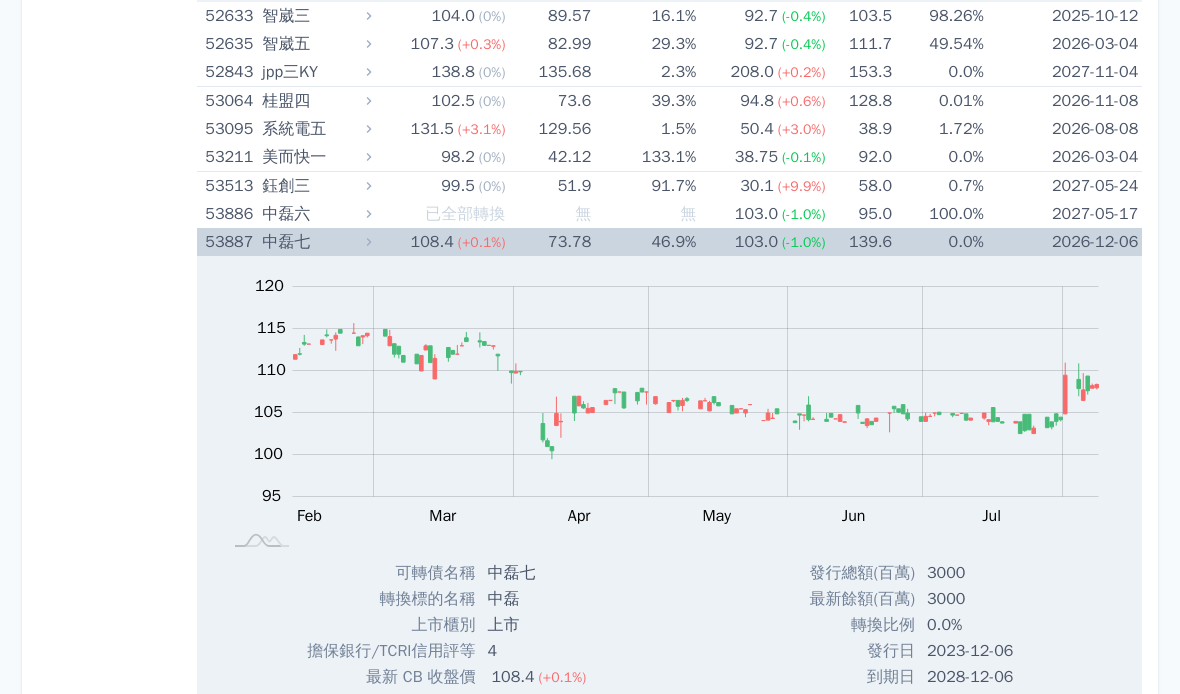 scroll, scrollTop: 7855, scrollLeft: 0, axis: vertical 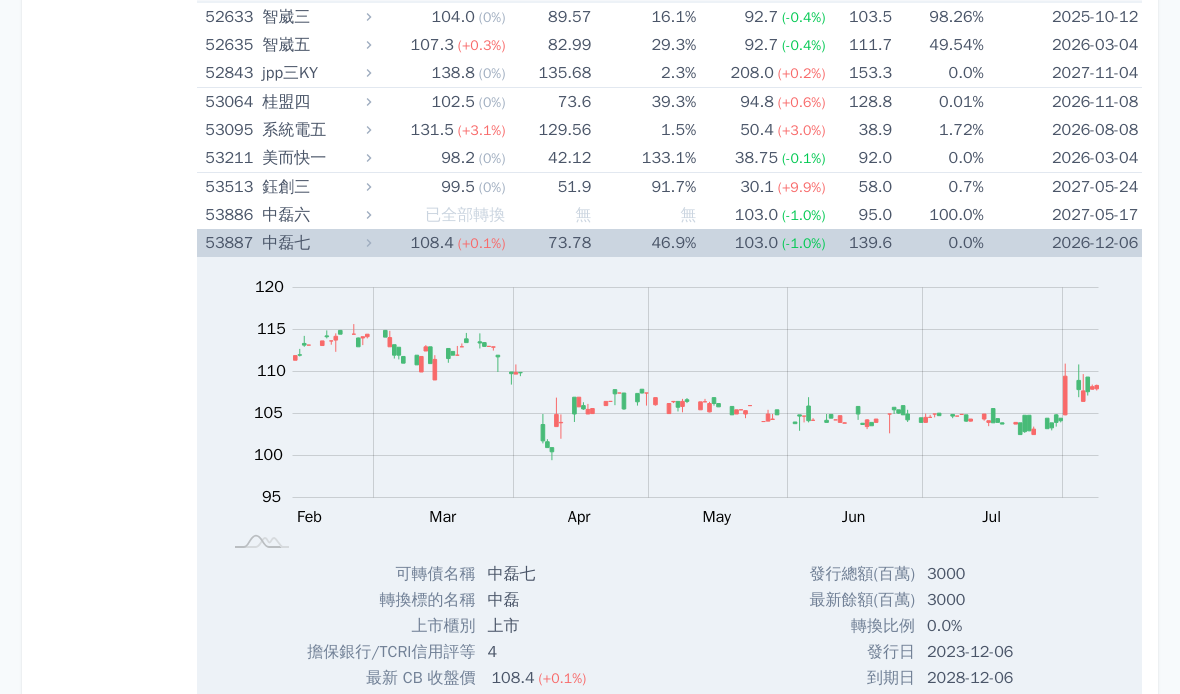 click 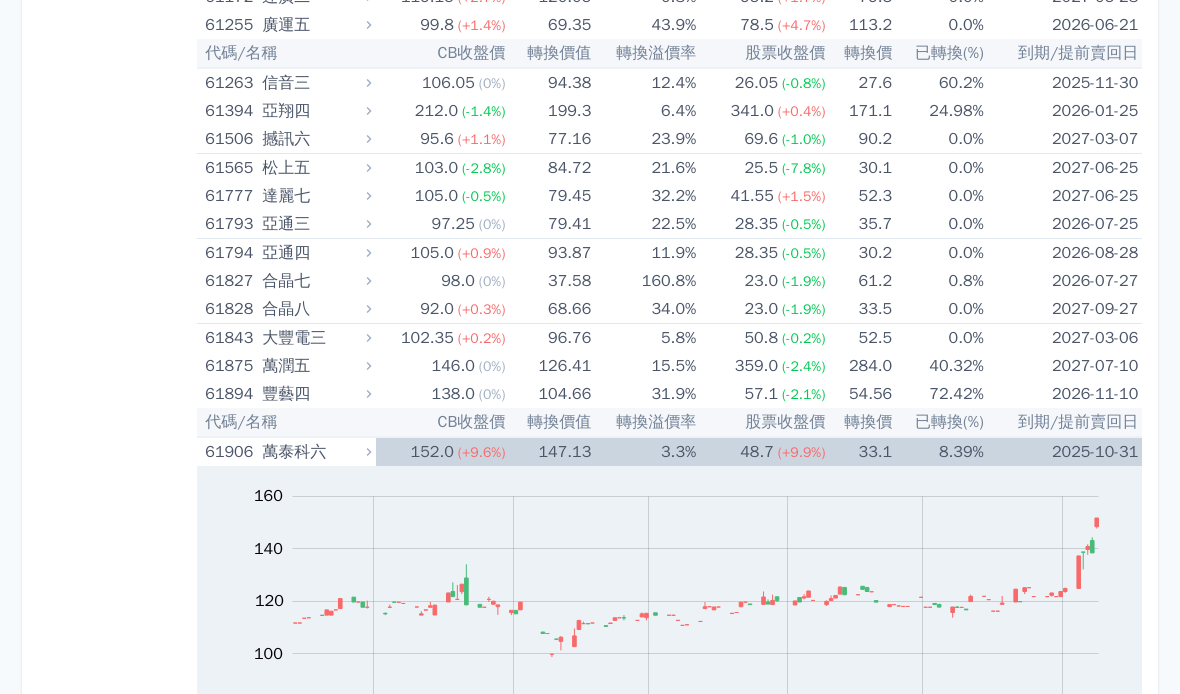 scroll, scrollTop: 8533, scrollLeft: 0, axis: vertical 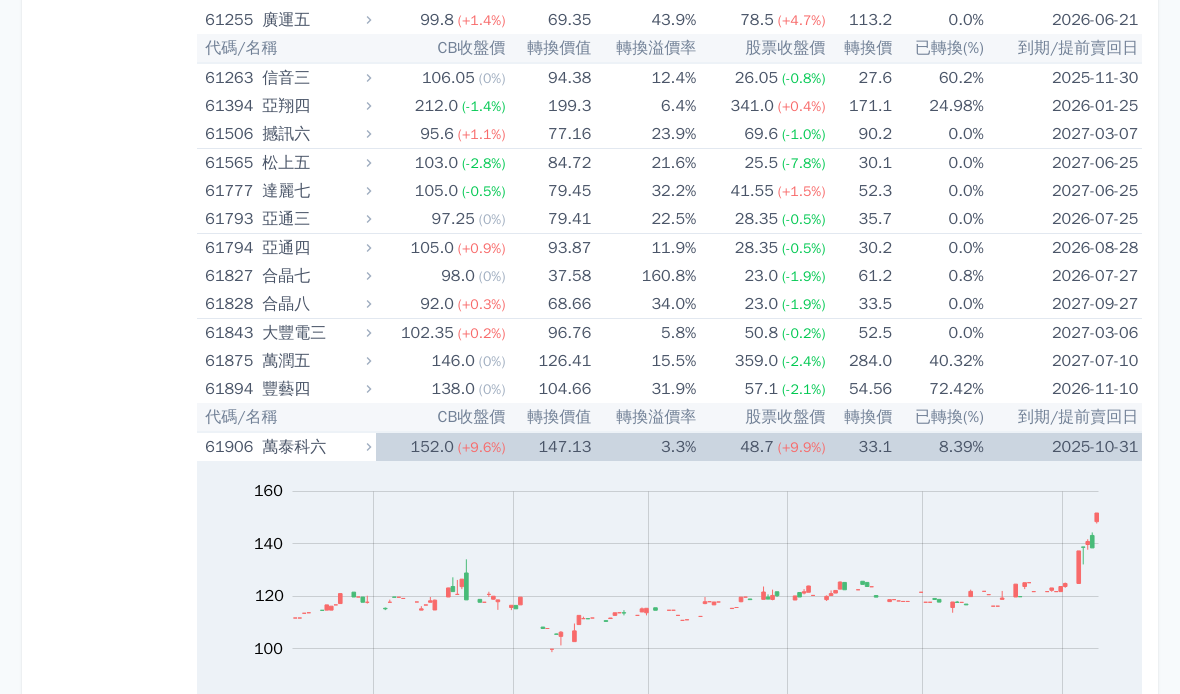 click 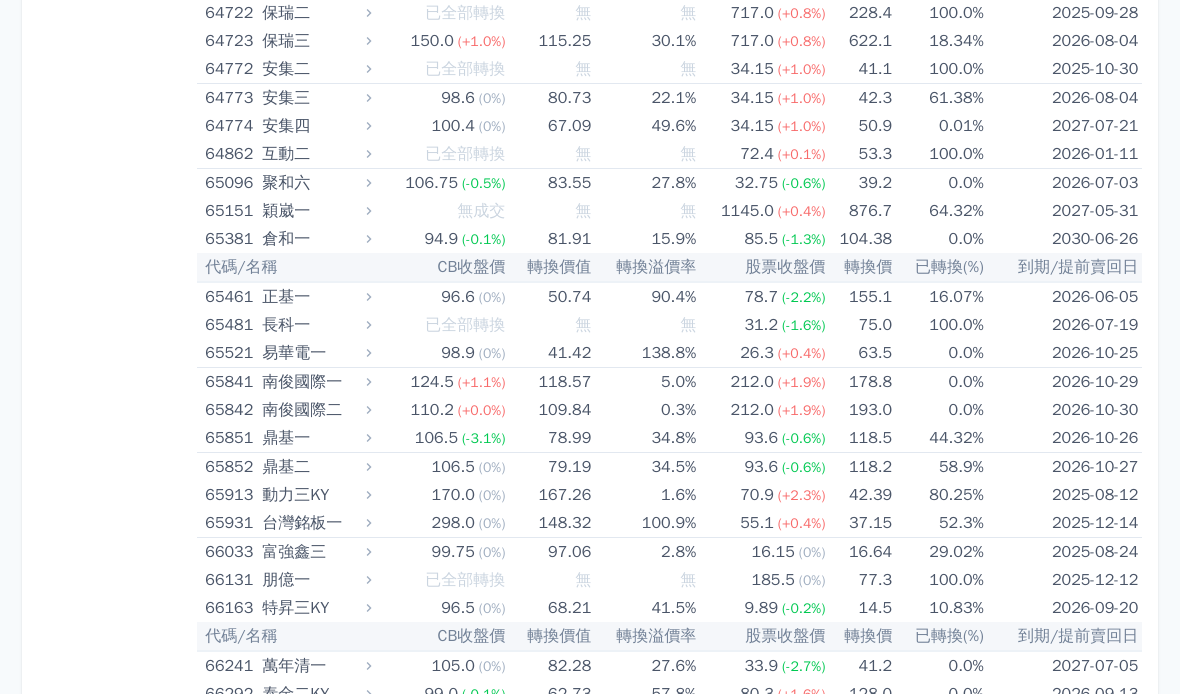 scroll, scrollTop: 10047, scrollLeft: 0, axis: vertical 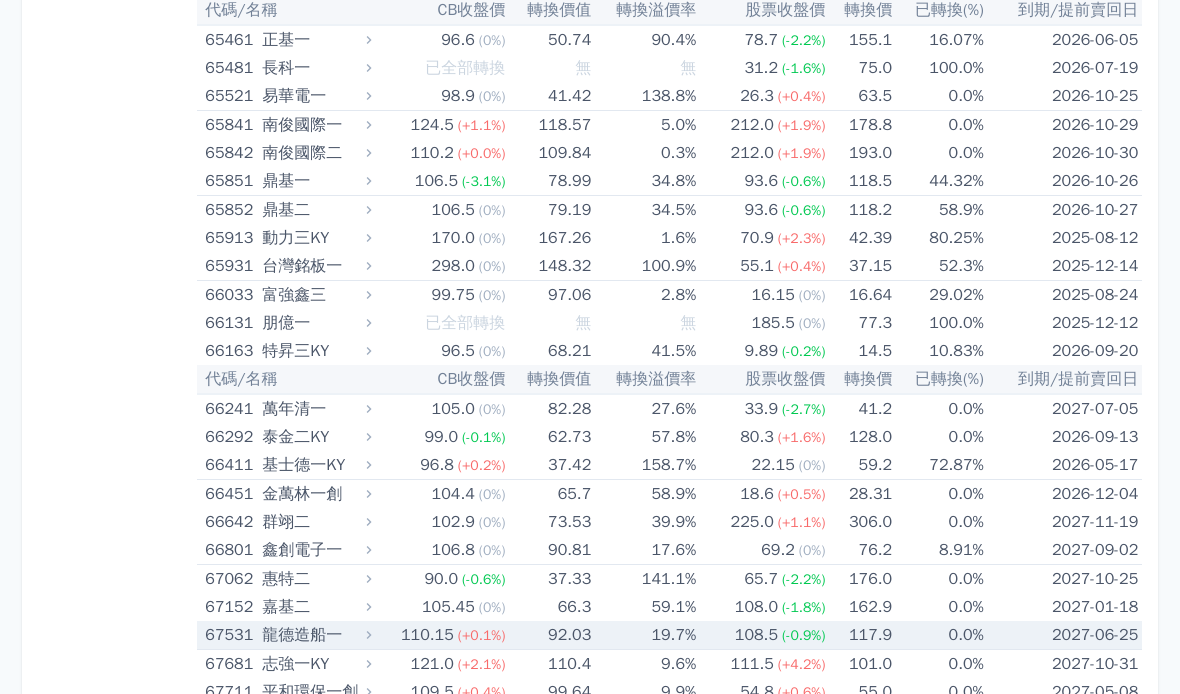 click 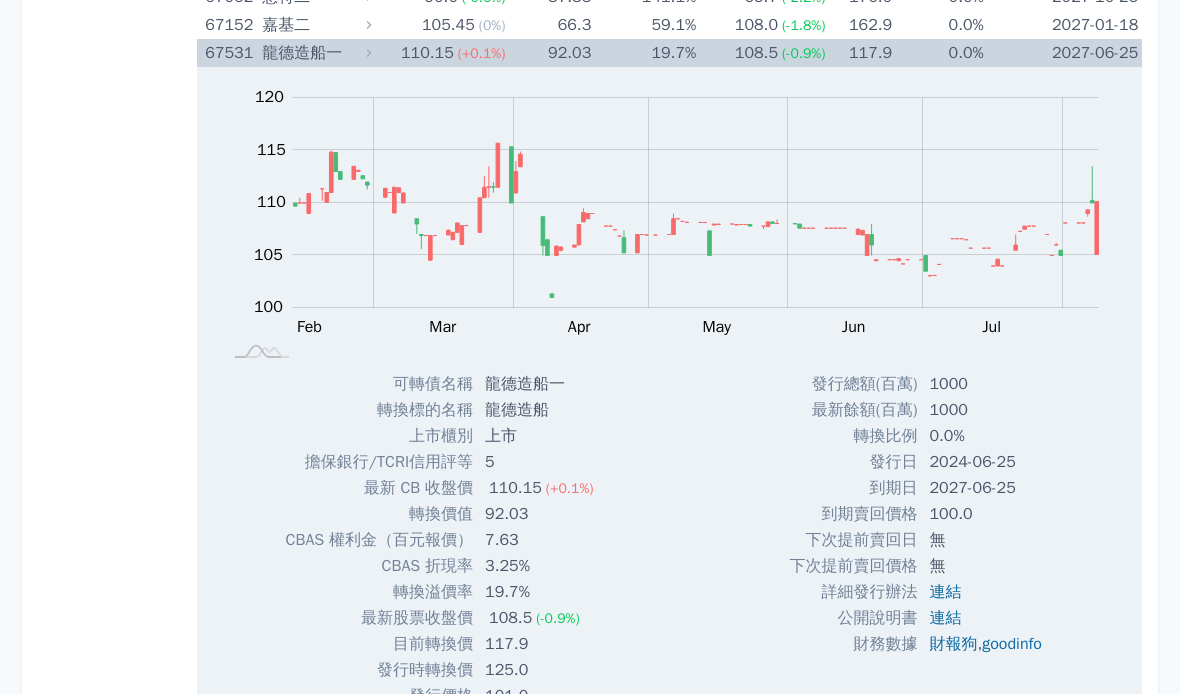 scroll, scrollTop: 10620, scrollLeft: 0, axis: vertical 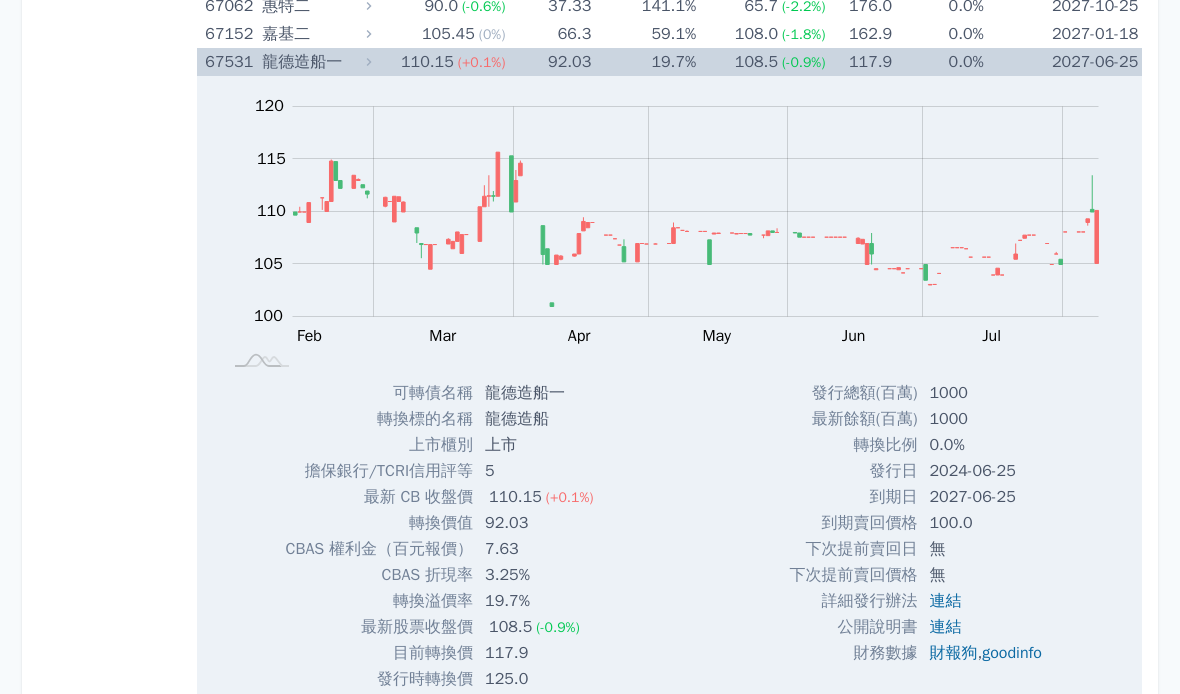 click on "goodinfo" at bounding box center [1012, 653] 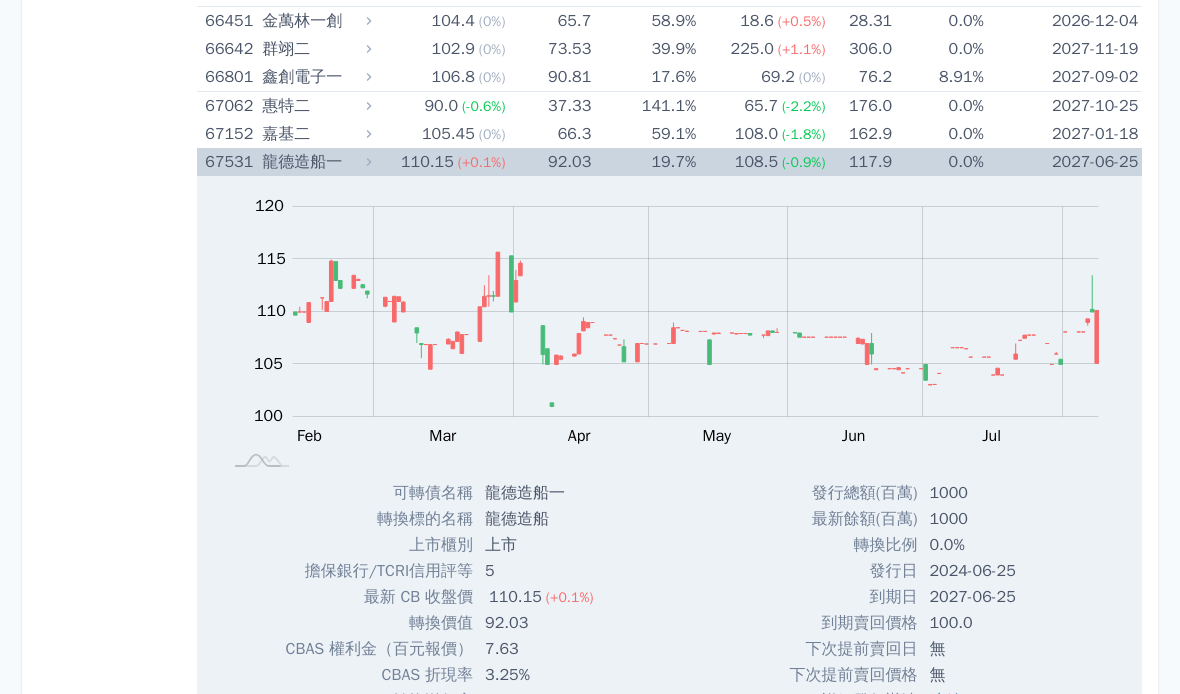 scroll, scrollTop: 10496, scrollLeft: 0, axis: vertical 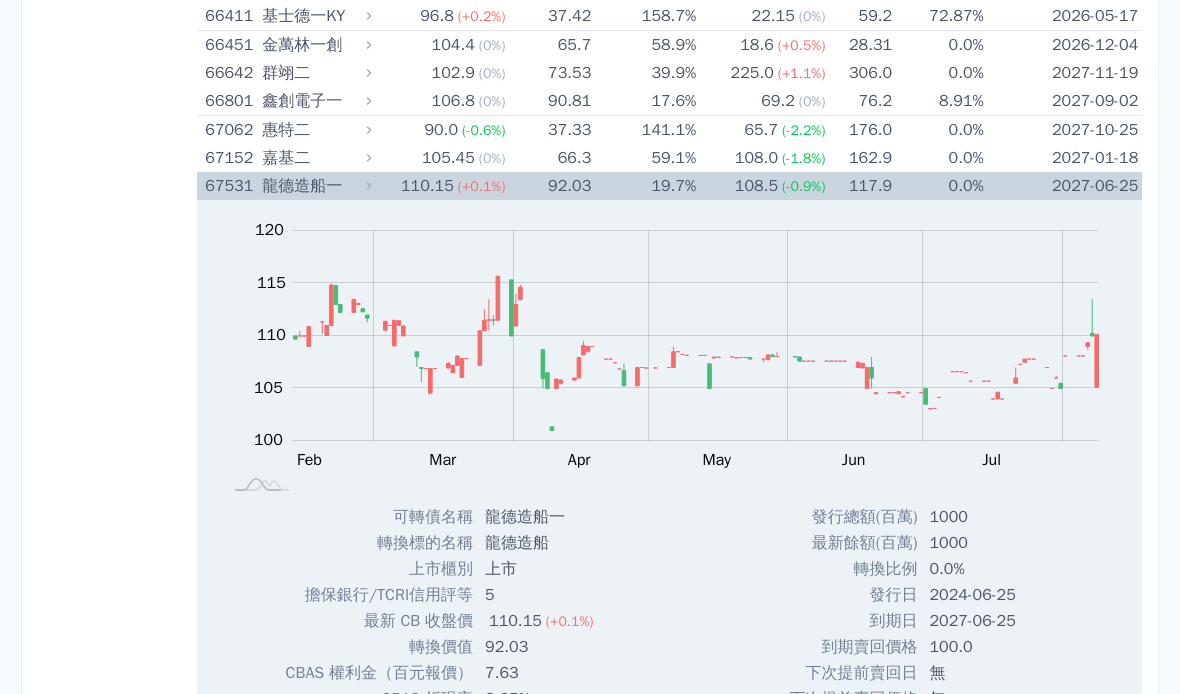 click 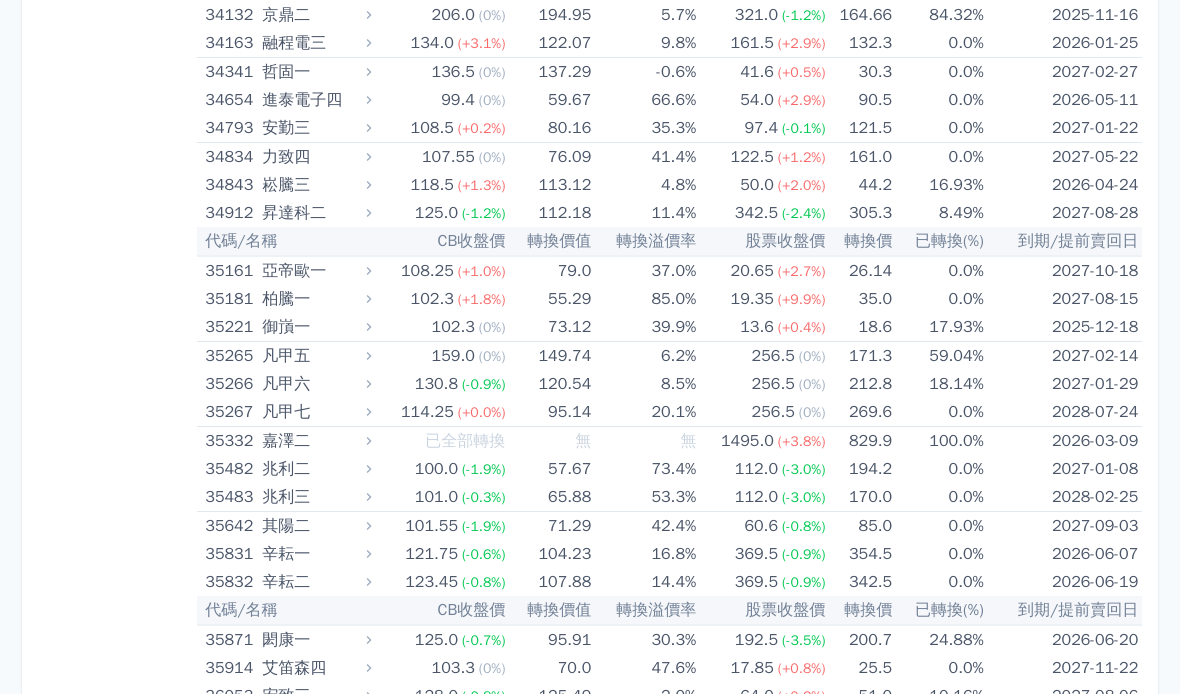 scroll, scrollTop: 5027, scrollLeft: 0, axis: vertical 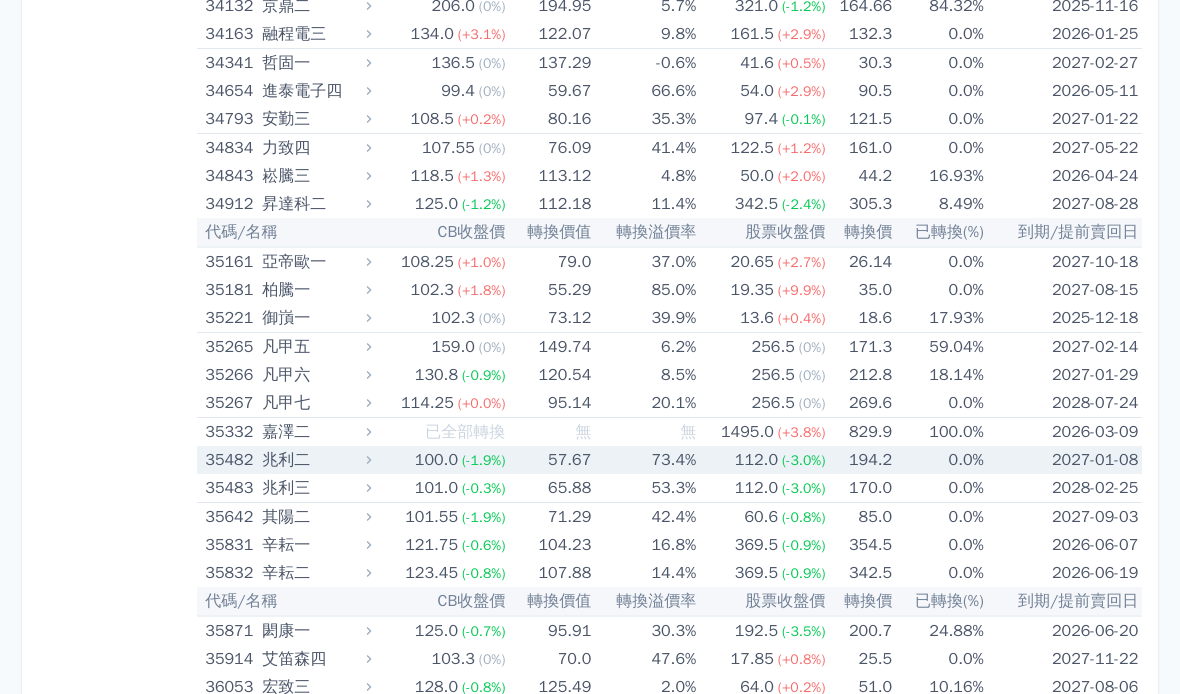 click 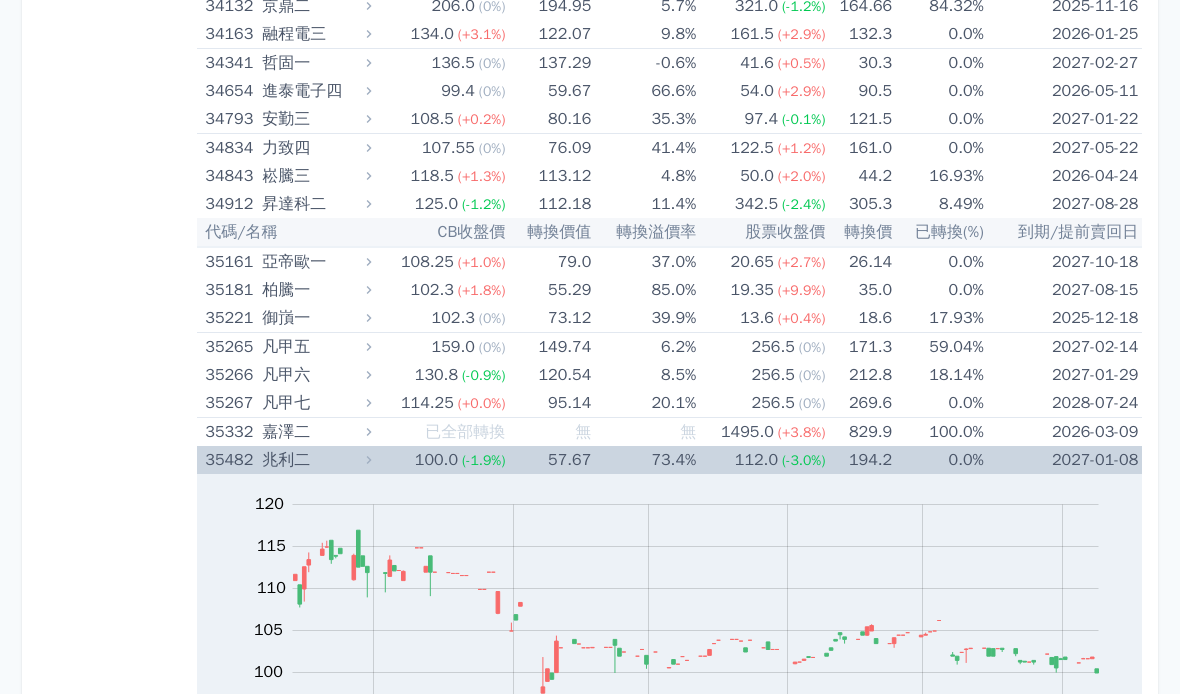 click 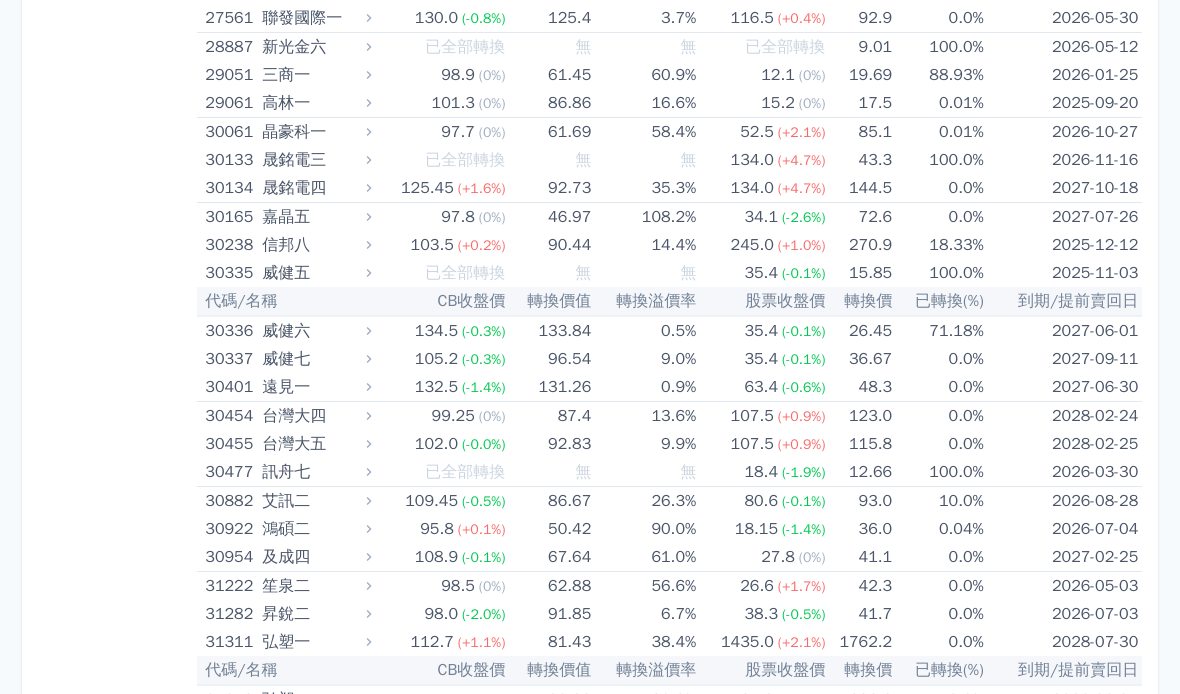scroll, scrollTop: 3482, scrollLeft: 0, axis: vertical 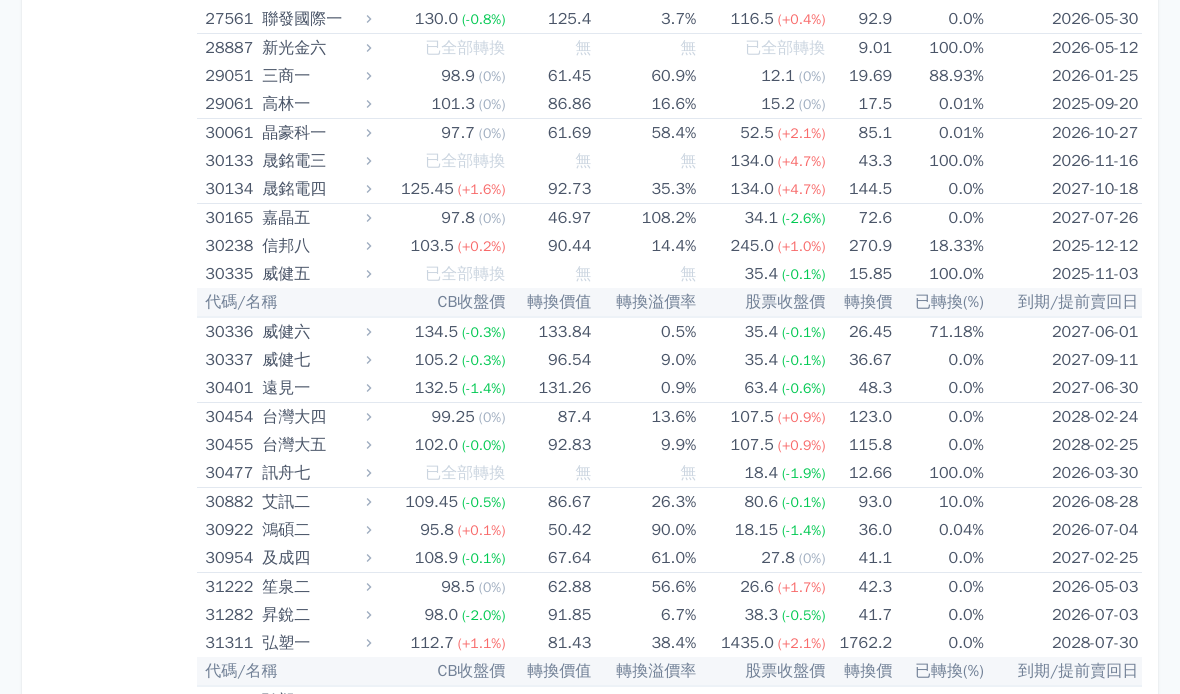 click on "103.5 (+0.2%)" at bounding box center (440, 246) 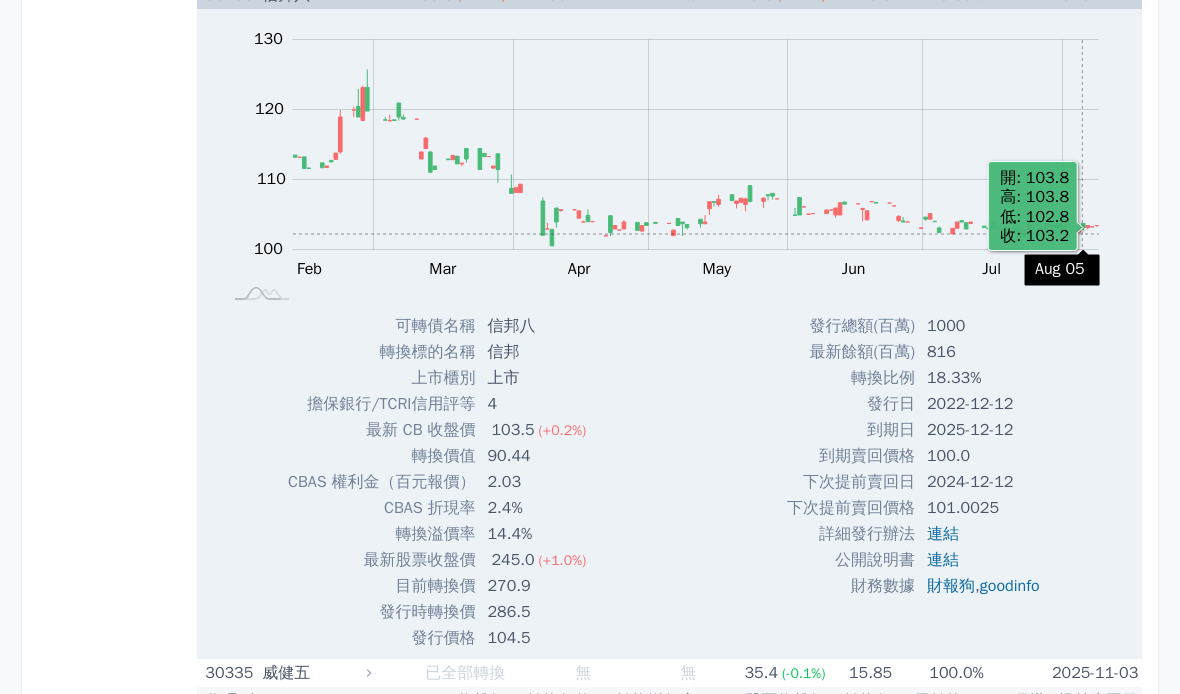 scroll, scrollTop: 3735, scrollLeft: 0, axis: vertical 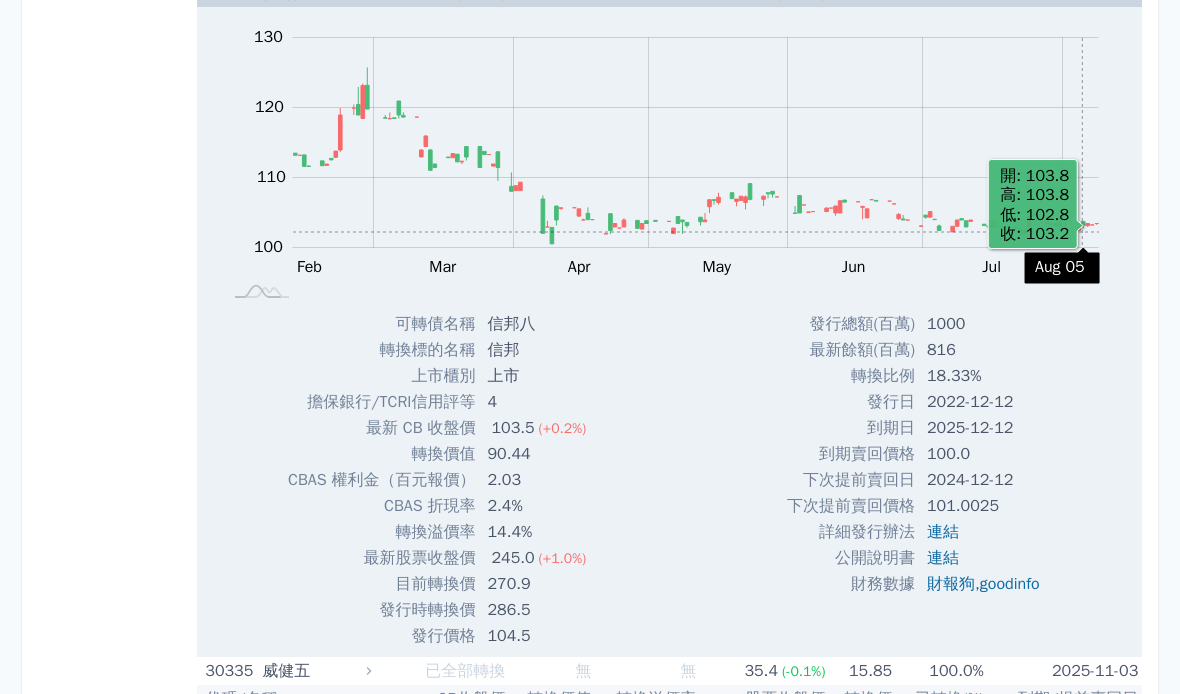 click on "goodinfo" at bounding box center [1010, 584] 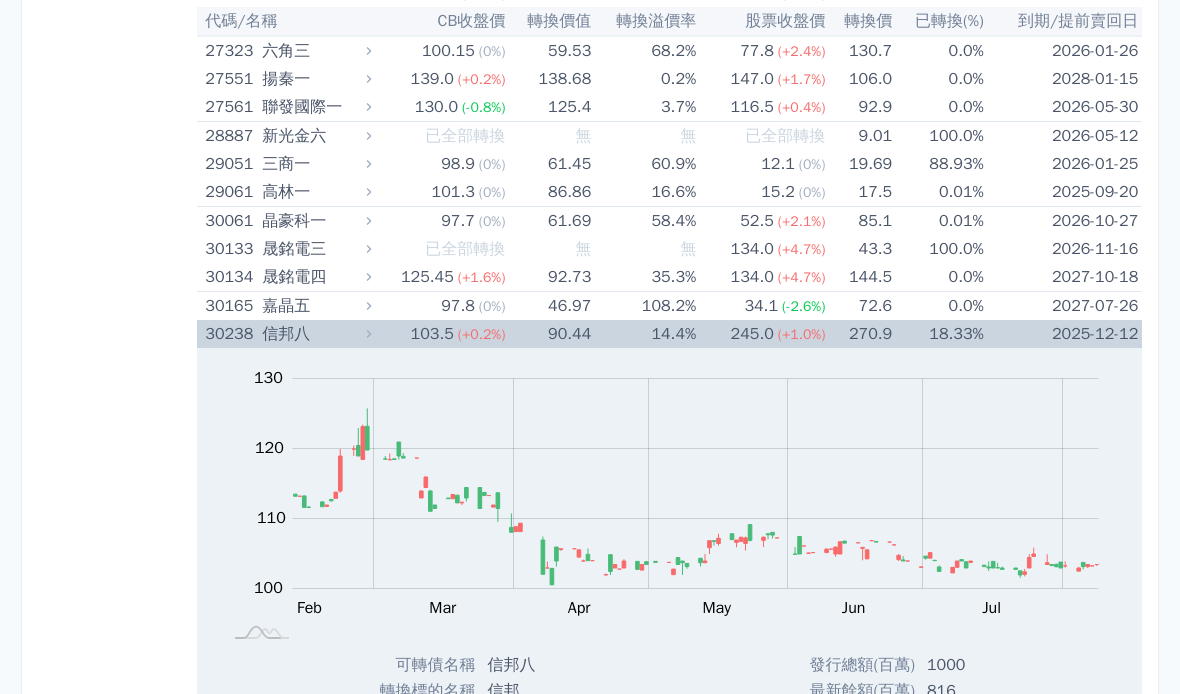 scroll, scrollTop: 3393, scrollLeft: 0, axis: vertical 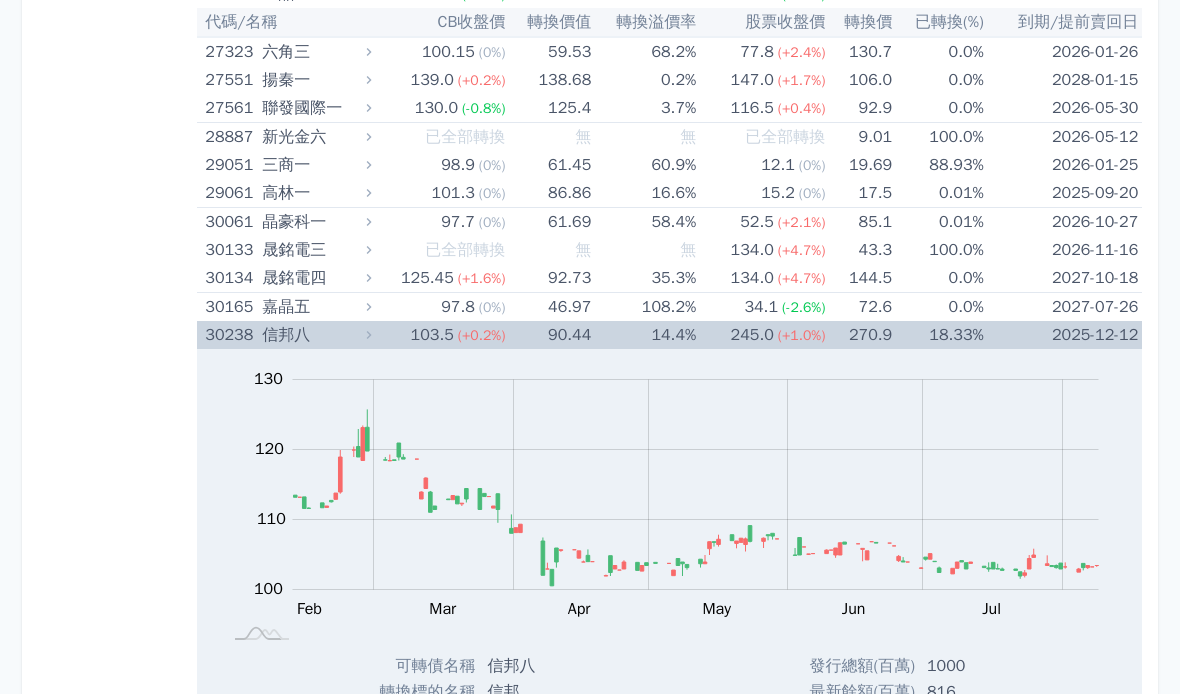 click 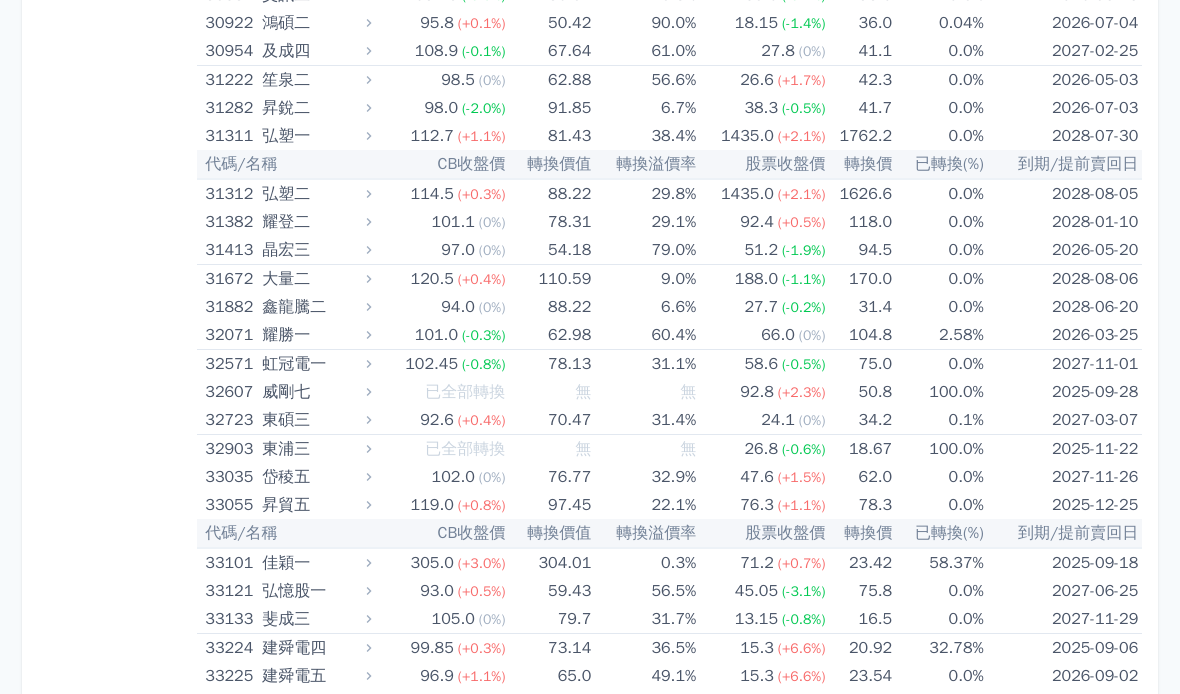 scroll, scrollTop: 3989, scrollLeft: 0, axis: vertical 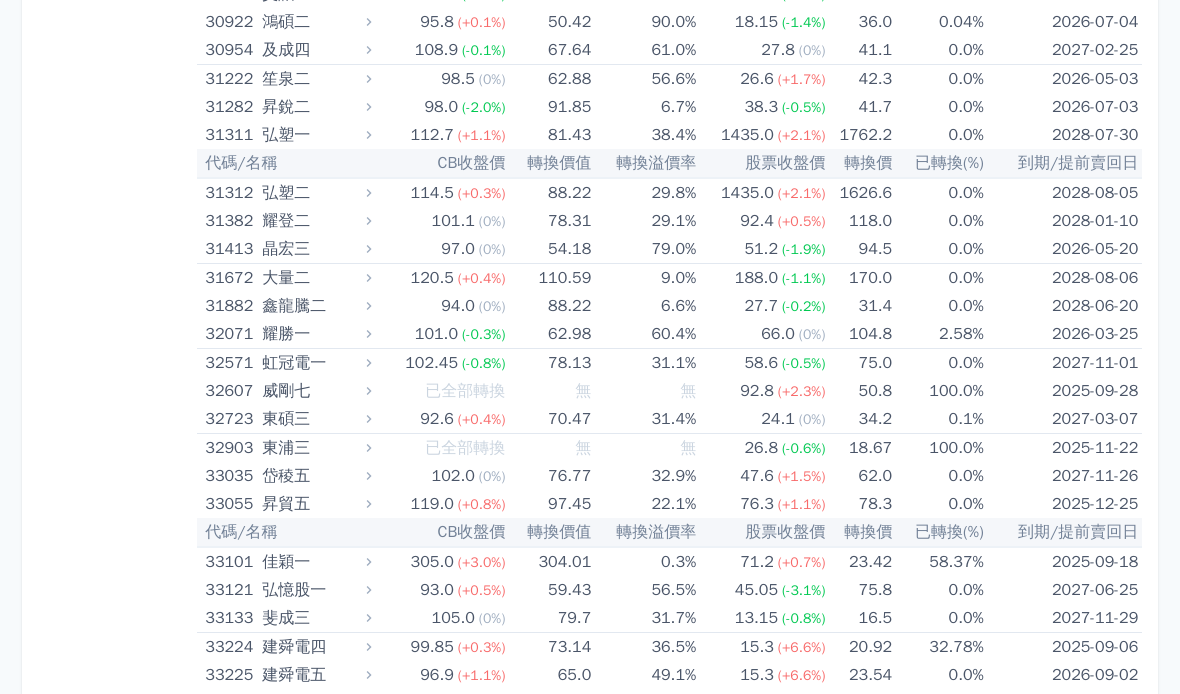 click on "33035
岱稜五" at bounding box center [290, 477] 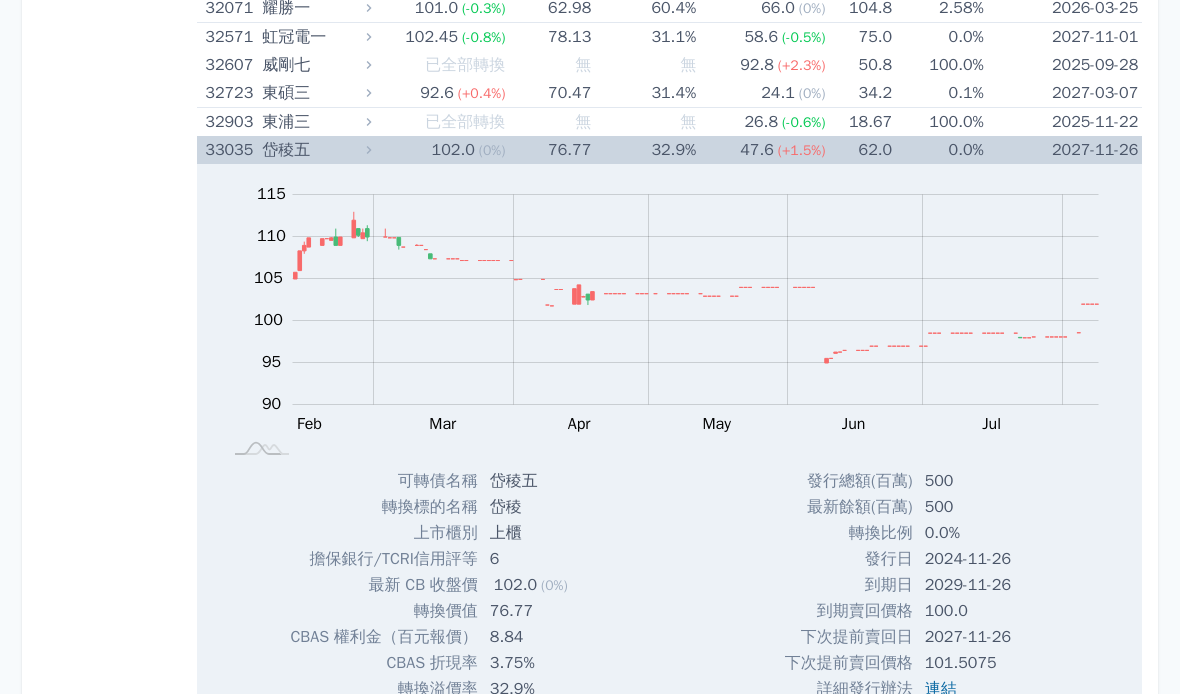 scroll, scrollTop: 4352, scrollLeft: 0, axis: vertical 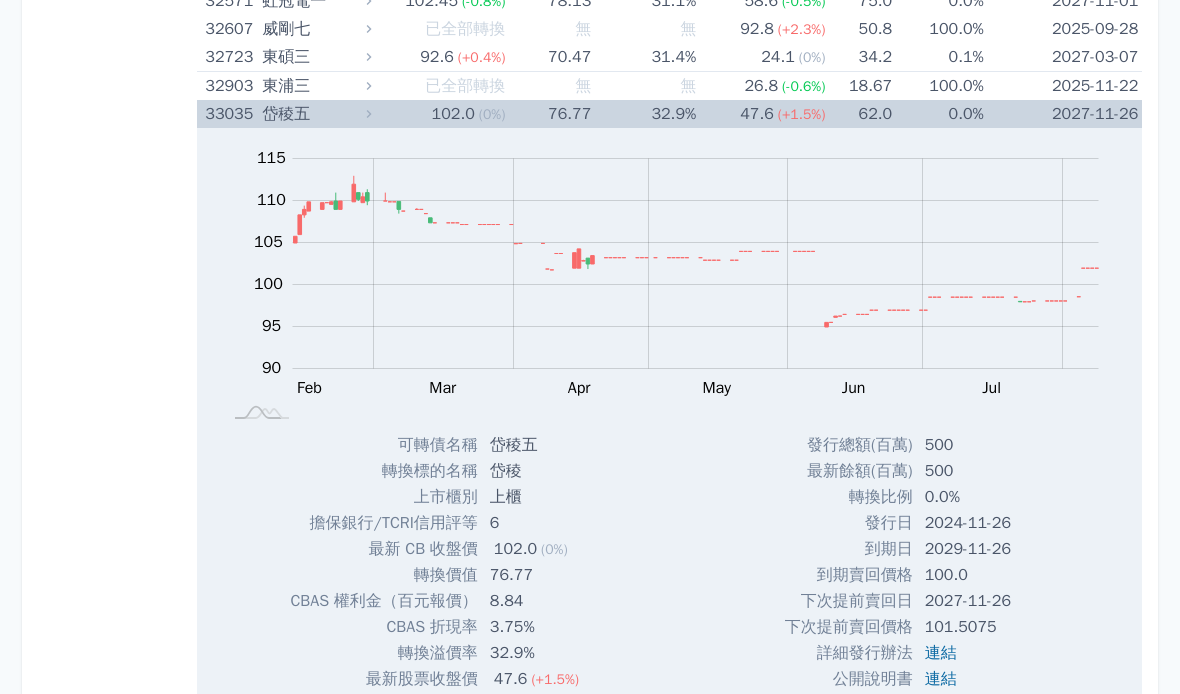 click on "goodinfo" at bounding box center [1007, 705] 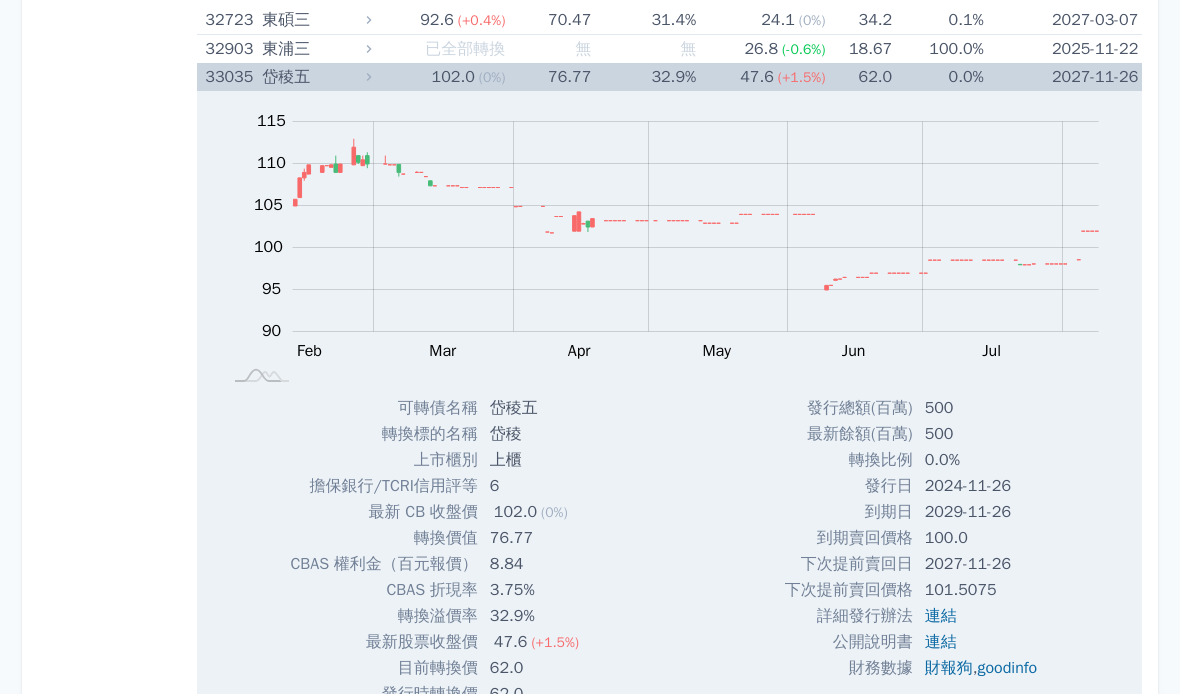 click 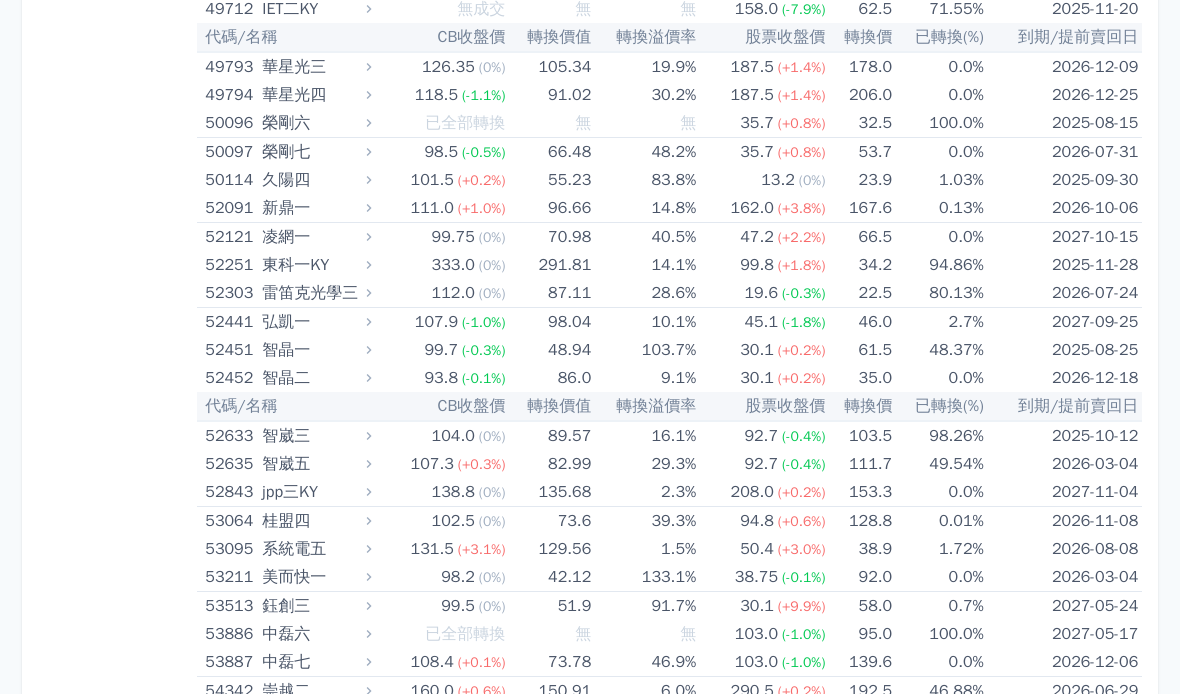 scroll, scrollTop: 7435, scrollLeft: 0, axis: vertical 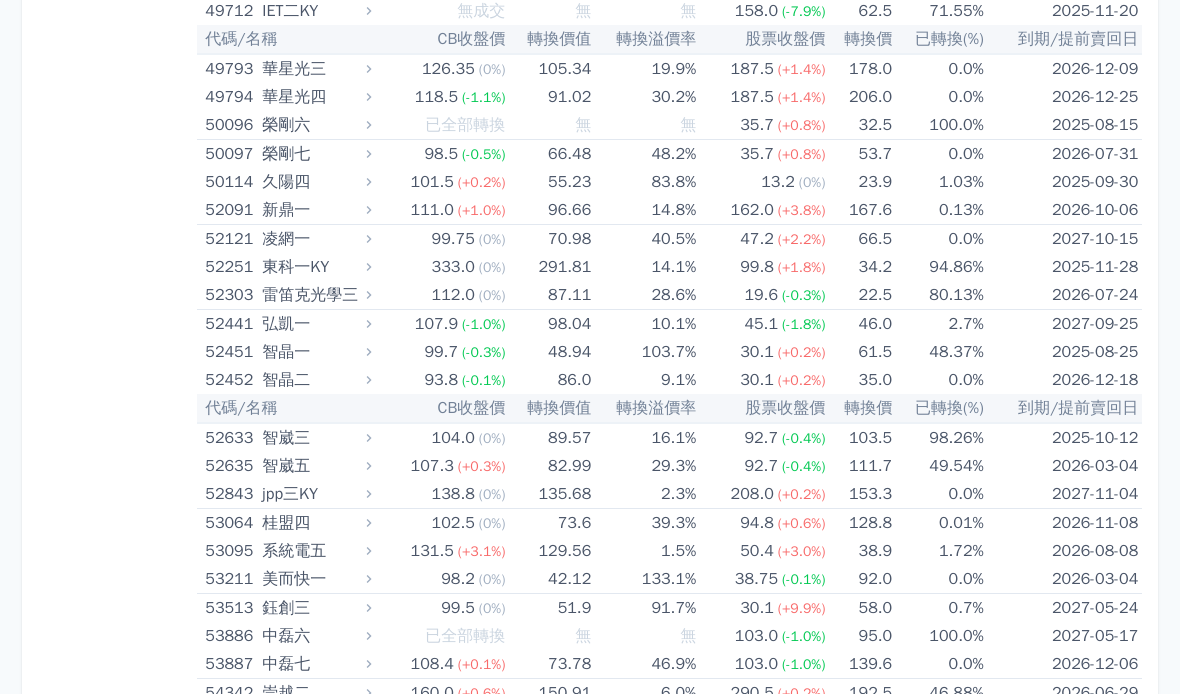 click 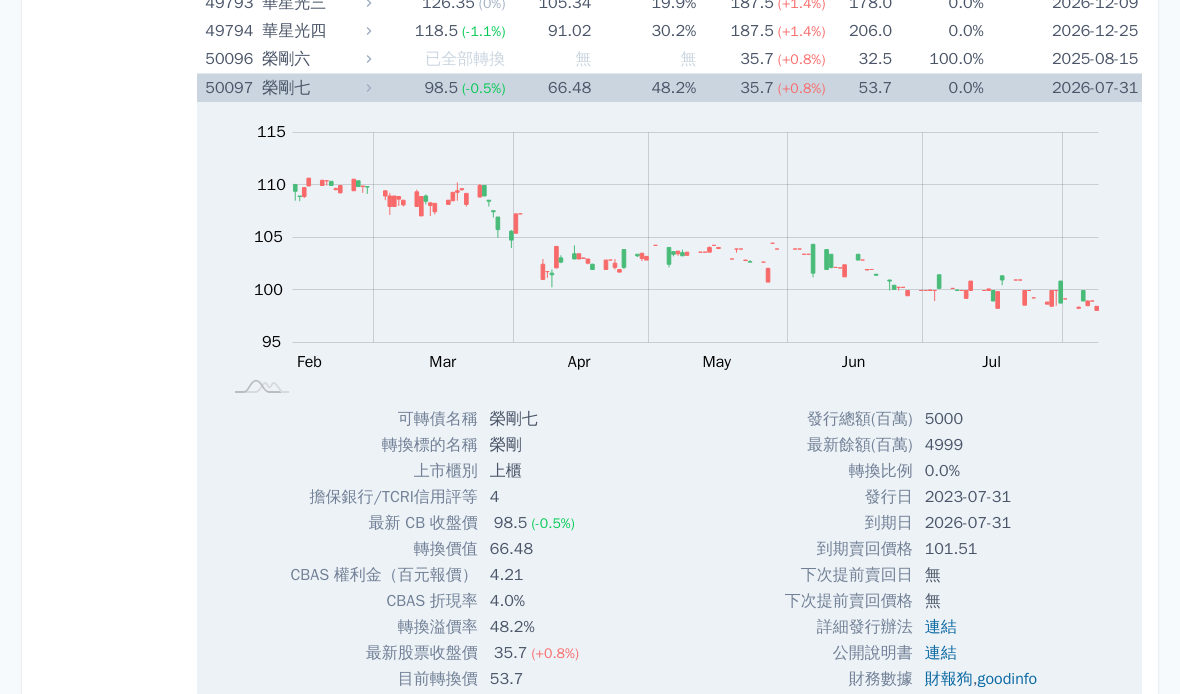 scroll, scrollTop: 7515, scrollLeft: 0, axis: vertical 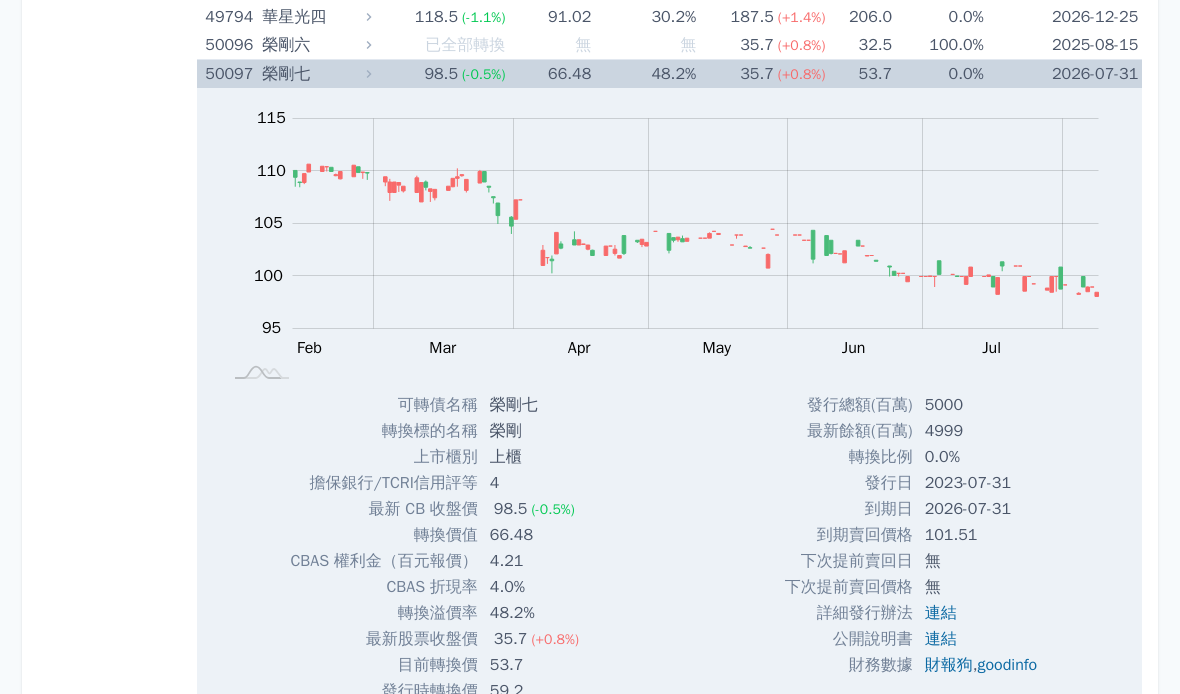click on "goodinfo" at bounding box center (1007, 665) 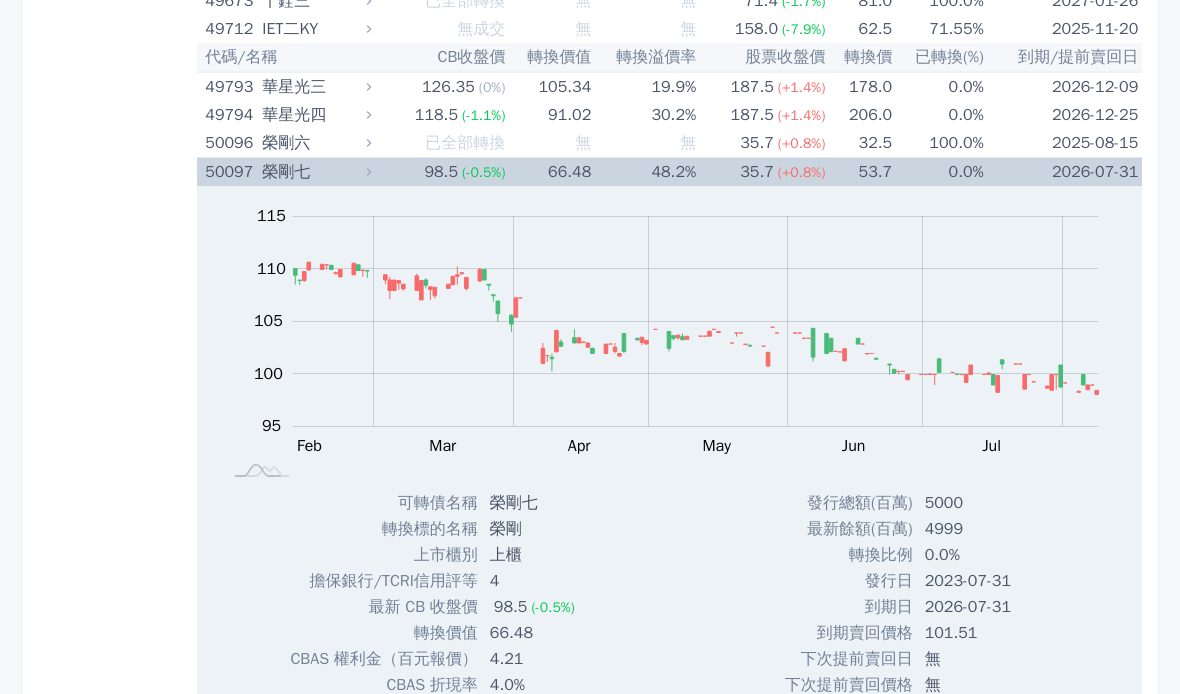 click 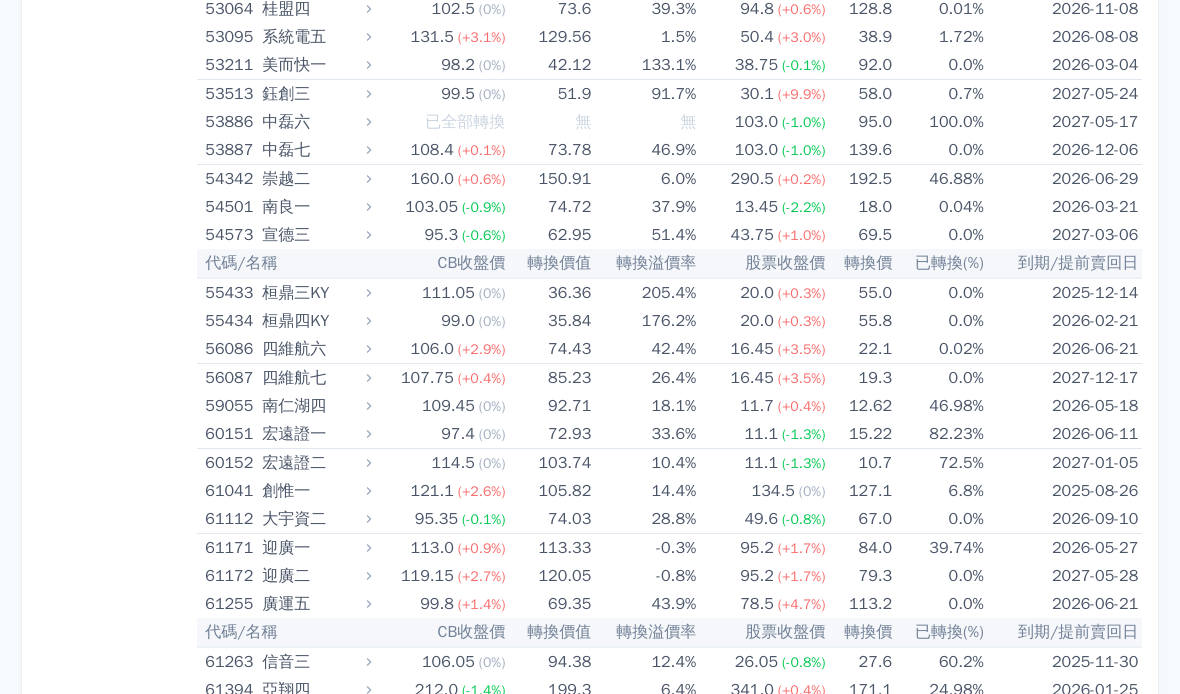 scroll, scrollTop: 7946, scrollLeft: 0, axis: vertical 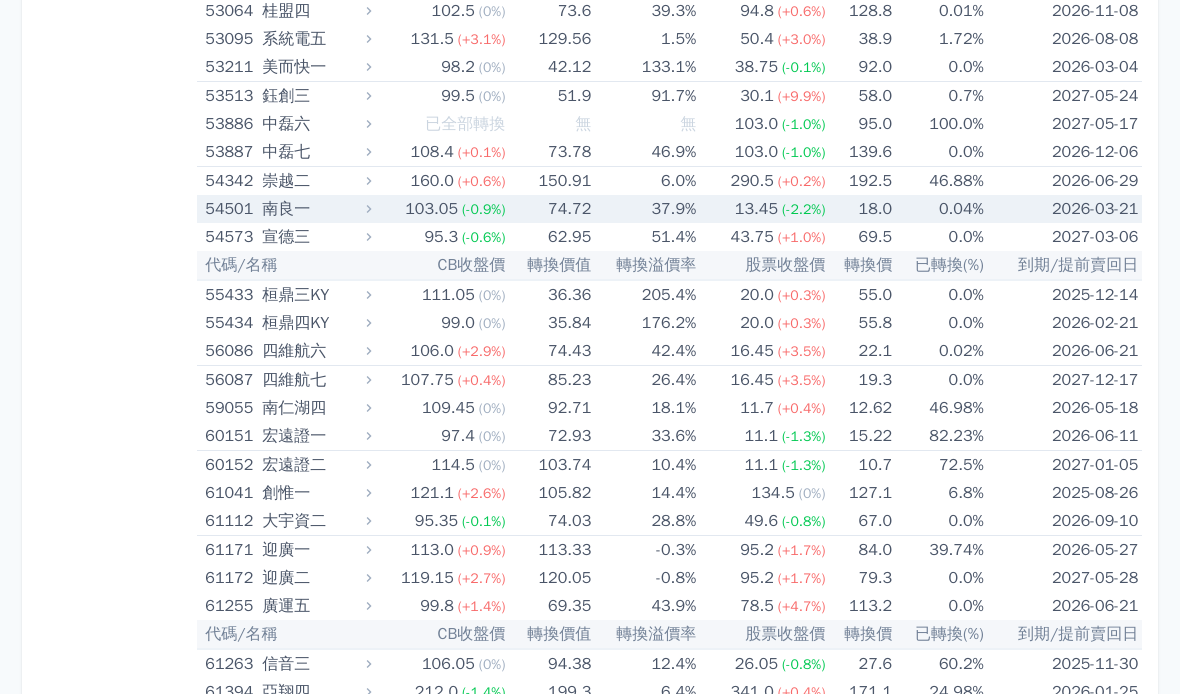 click 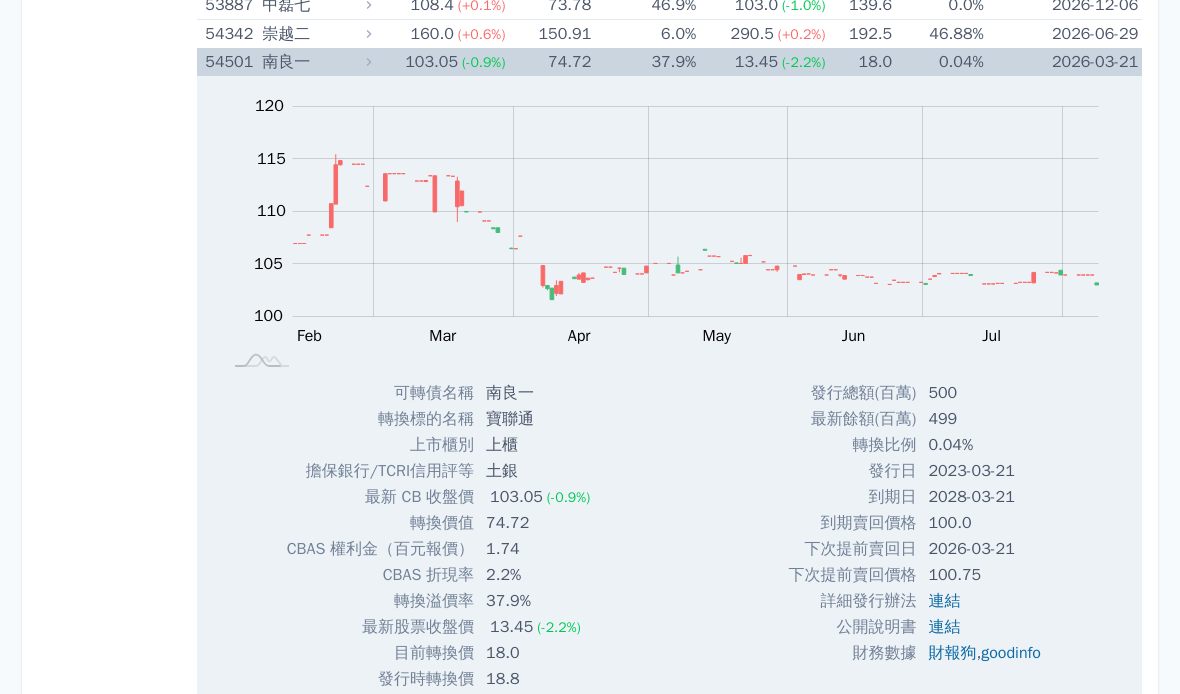 scroll, scrollTop: 8094, scrollLeft: 0, axis: vertical 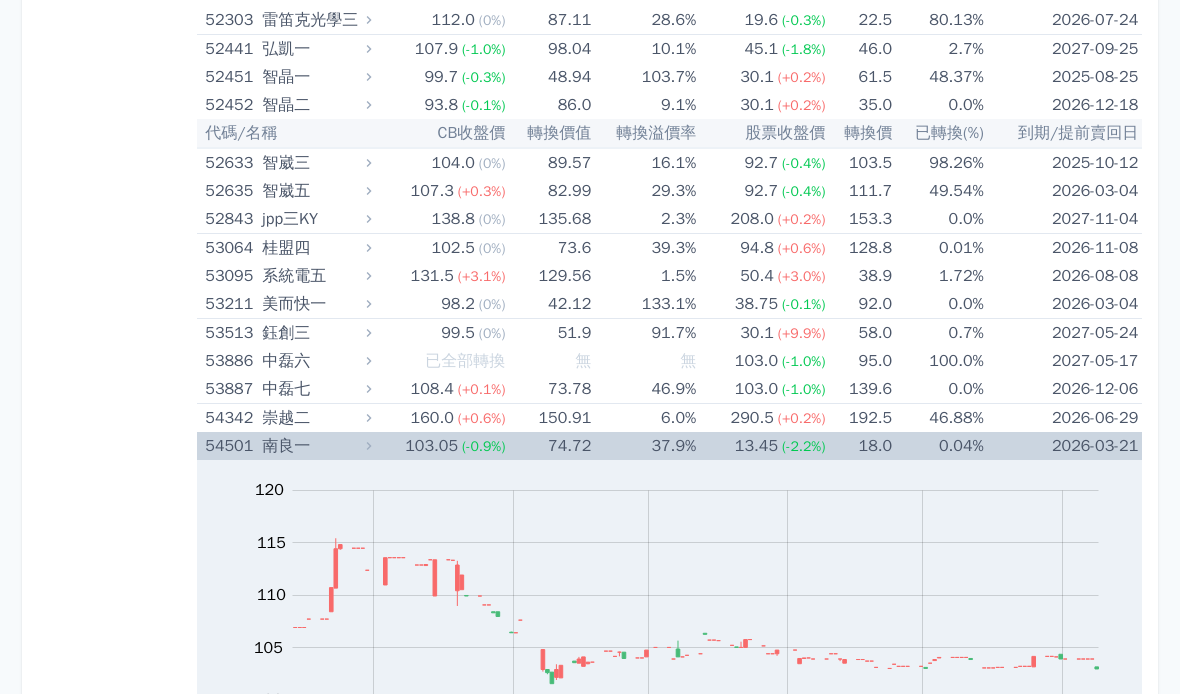 click 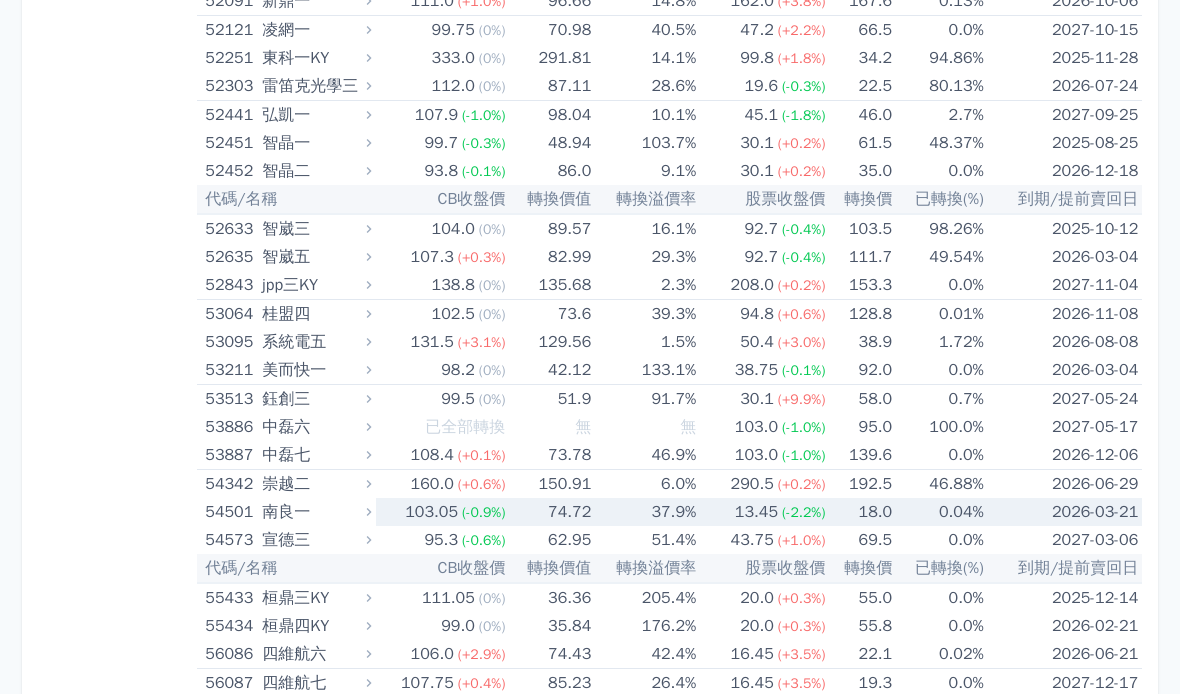 scroll, scrollTop: 7643, scrollLeft: 0, axis: vertical 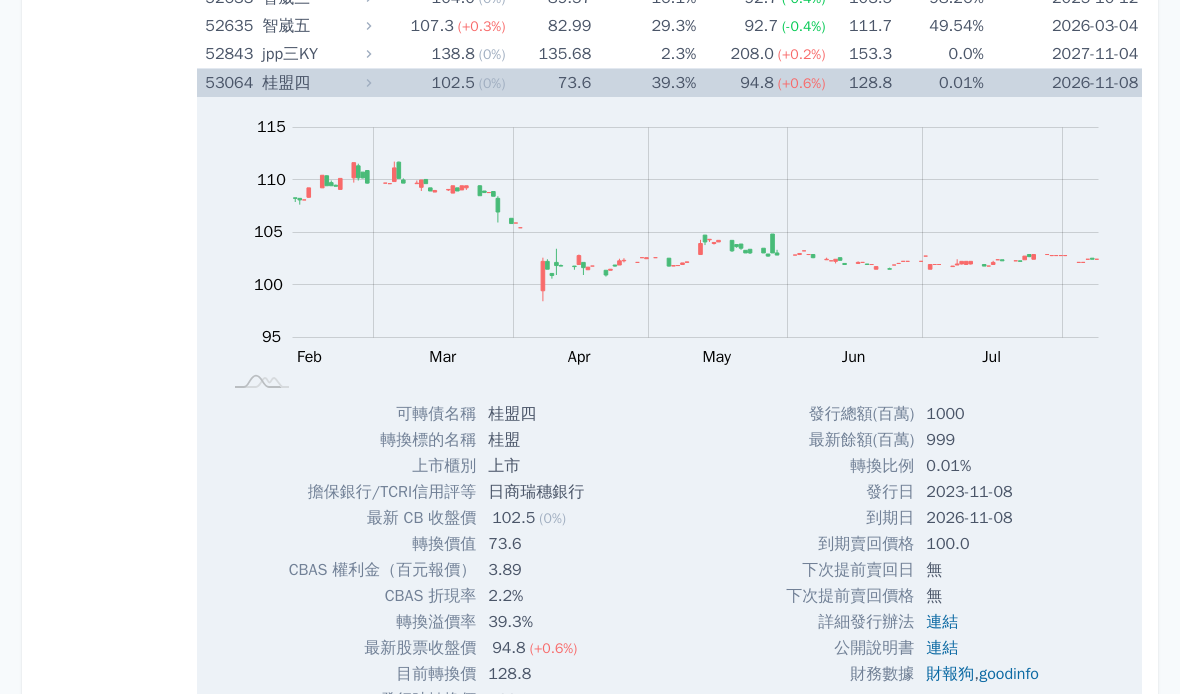 click on "goodinfo" at bounding box center (1009, 675) 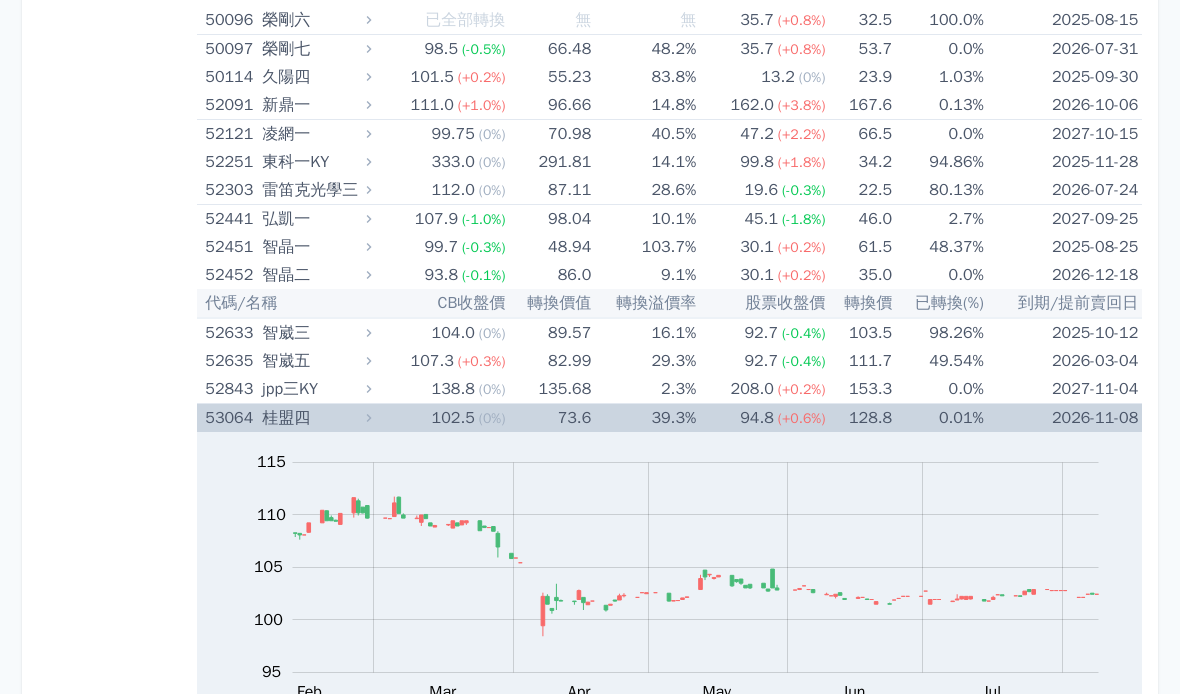 scroll, scrollTop: 7538, scrollLeft: 0, axis: vertical 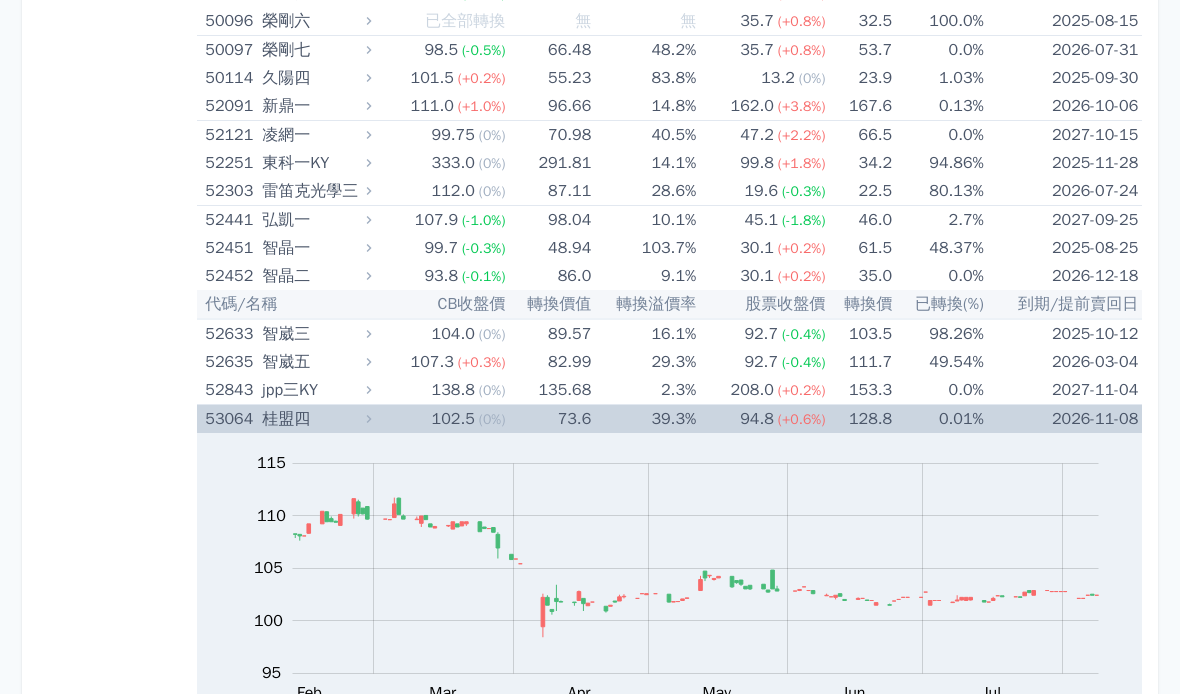 click on "桂盟四" at bounding box center (314, 420) 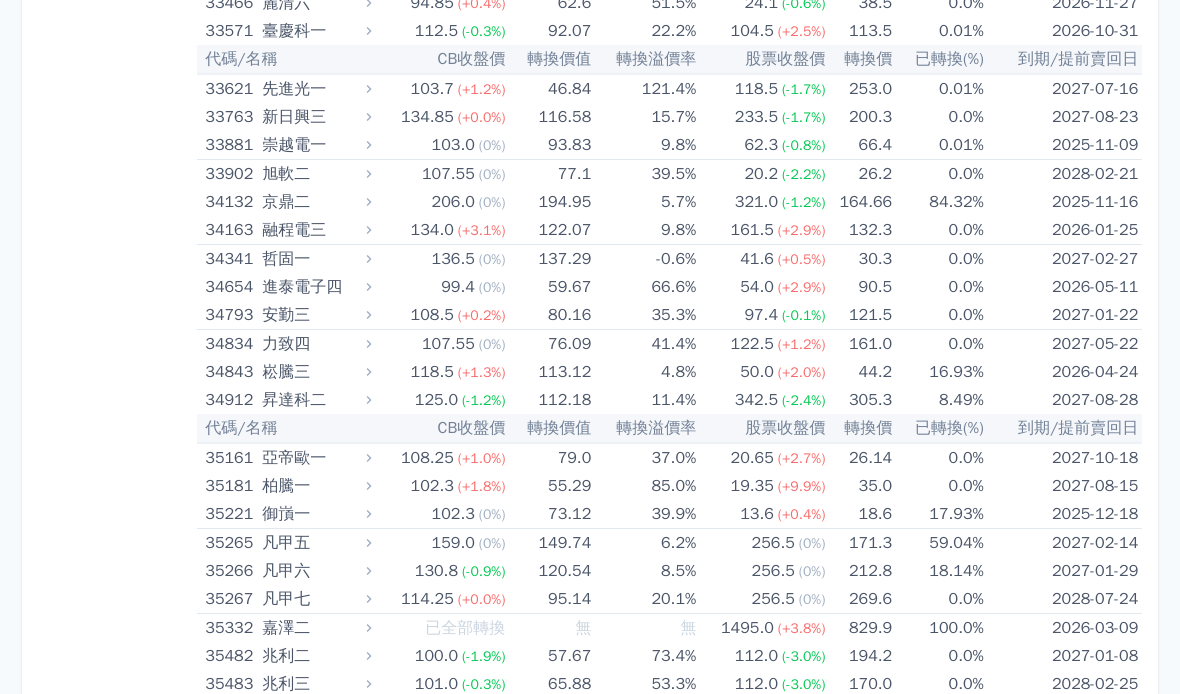 scroll, scrollTop: 4828, scrollLeft: 0, axis: vertical 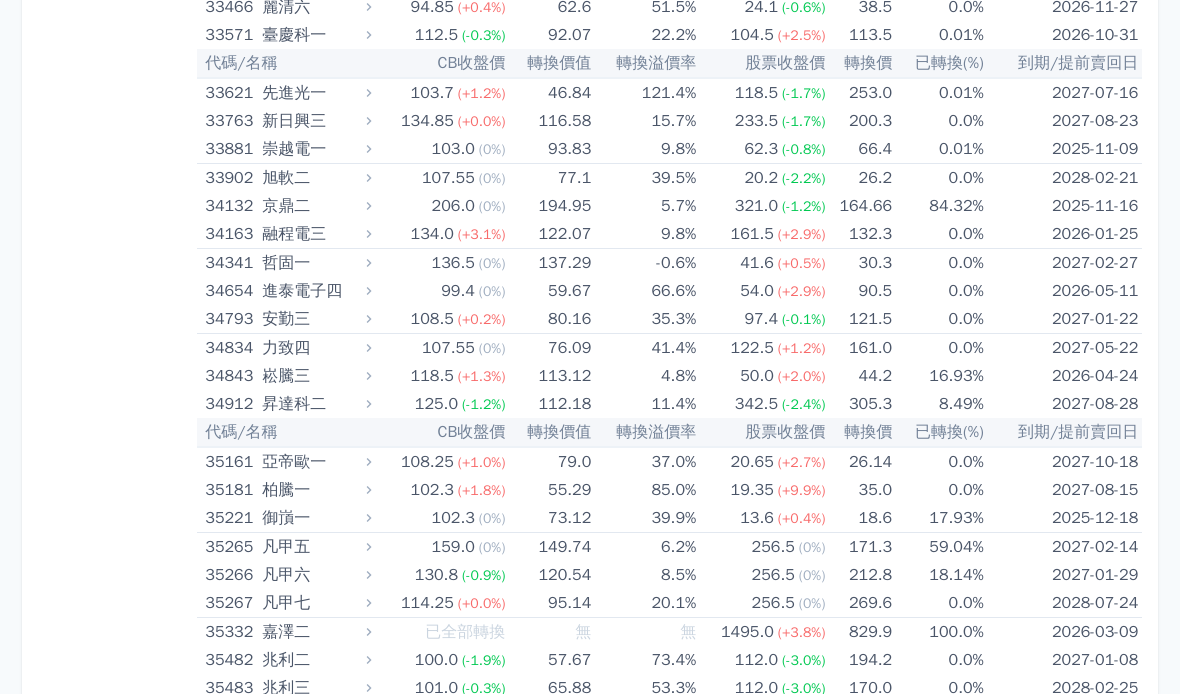 click 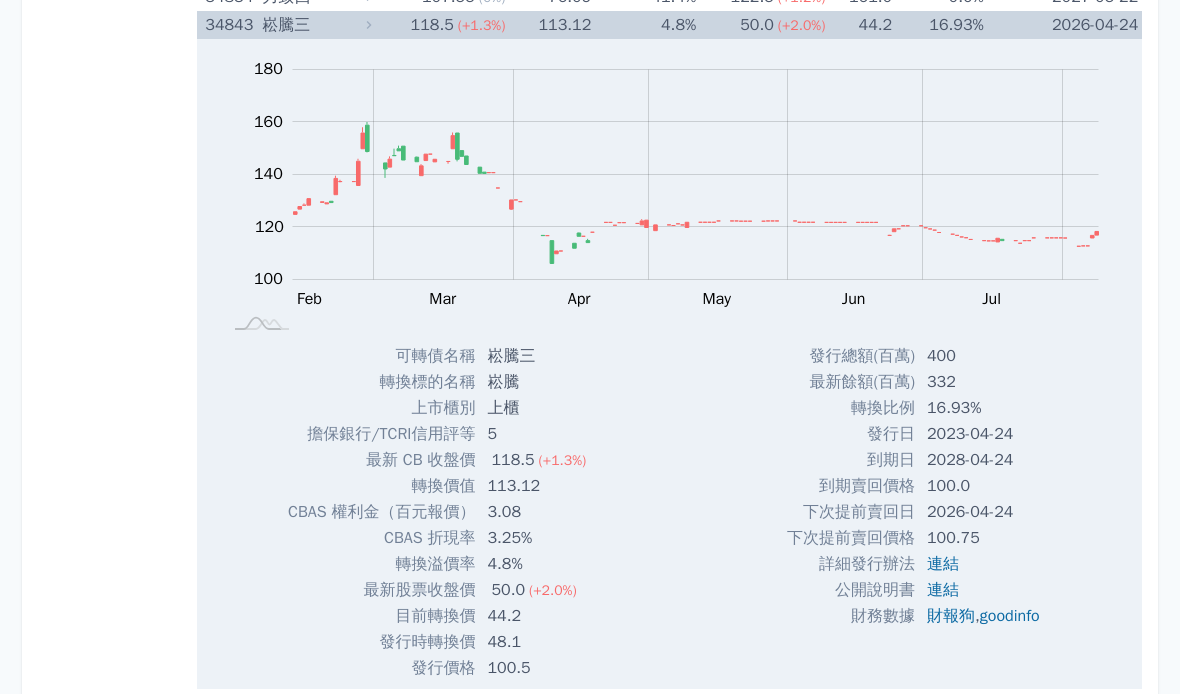 scroll, scrollTop: 5179, scrollLeft: 0, axis: vertical 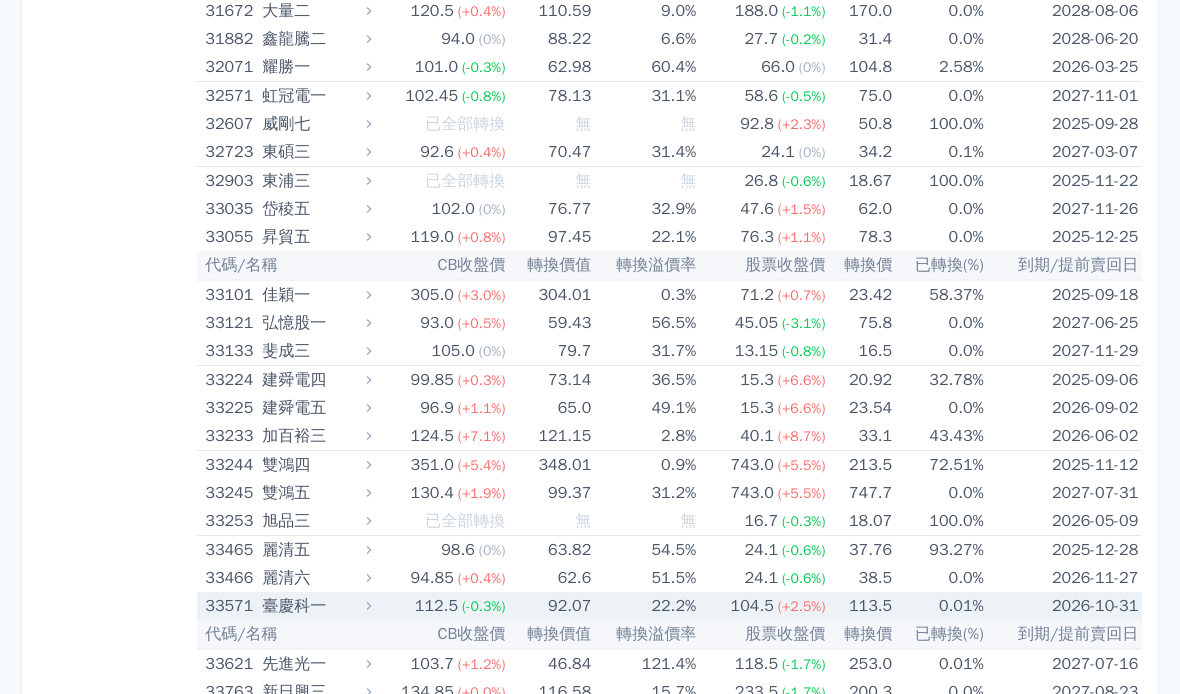 click 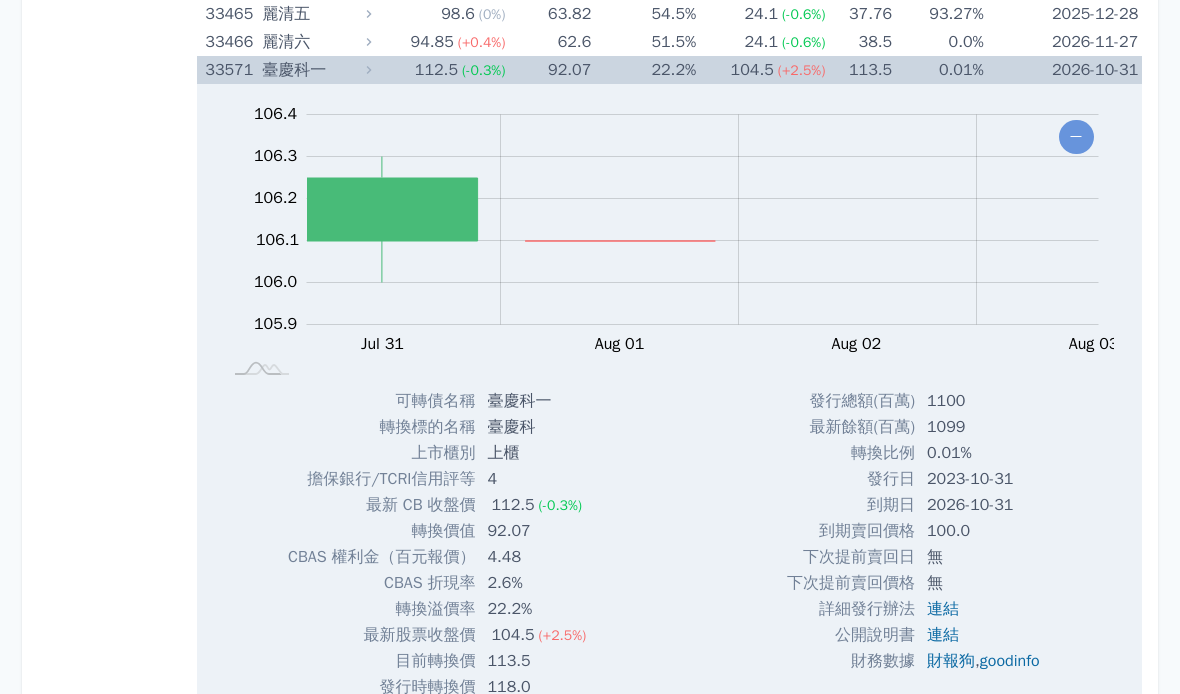 scroll, scrollTop: 4792, scrollLeft: 0, axis: vertical 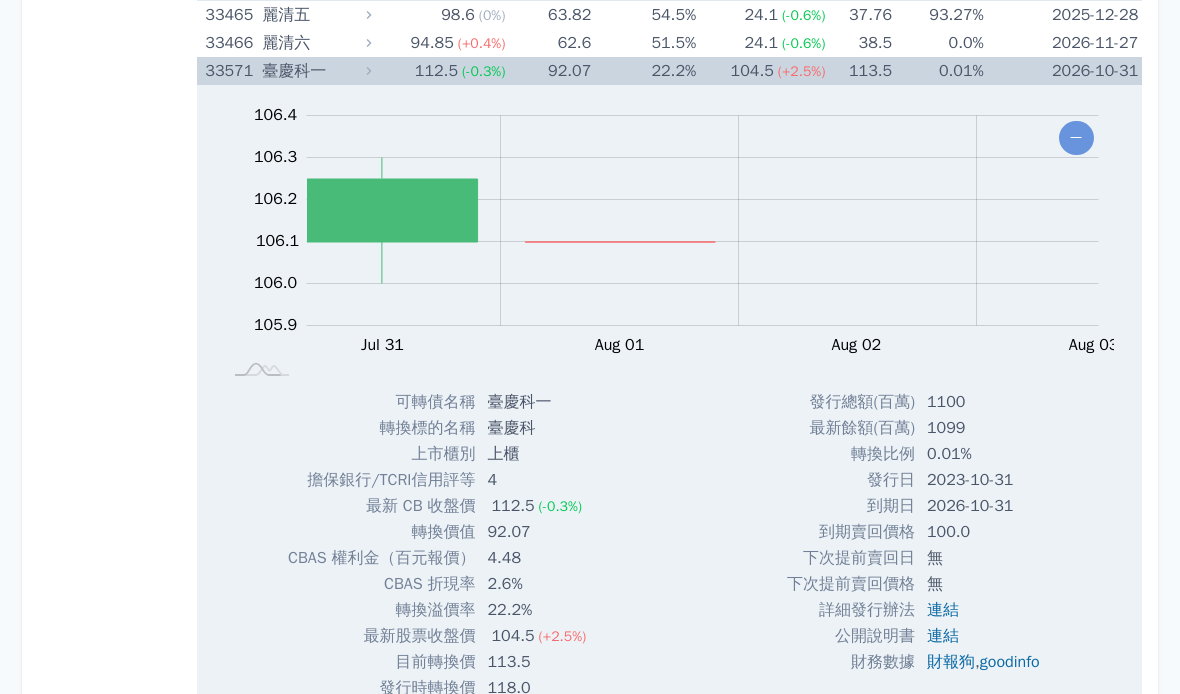 click on "goodinfo" at bounding box center [1010, 662] 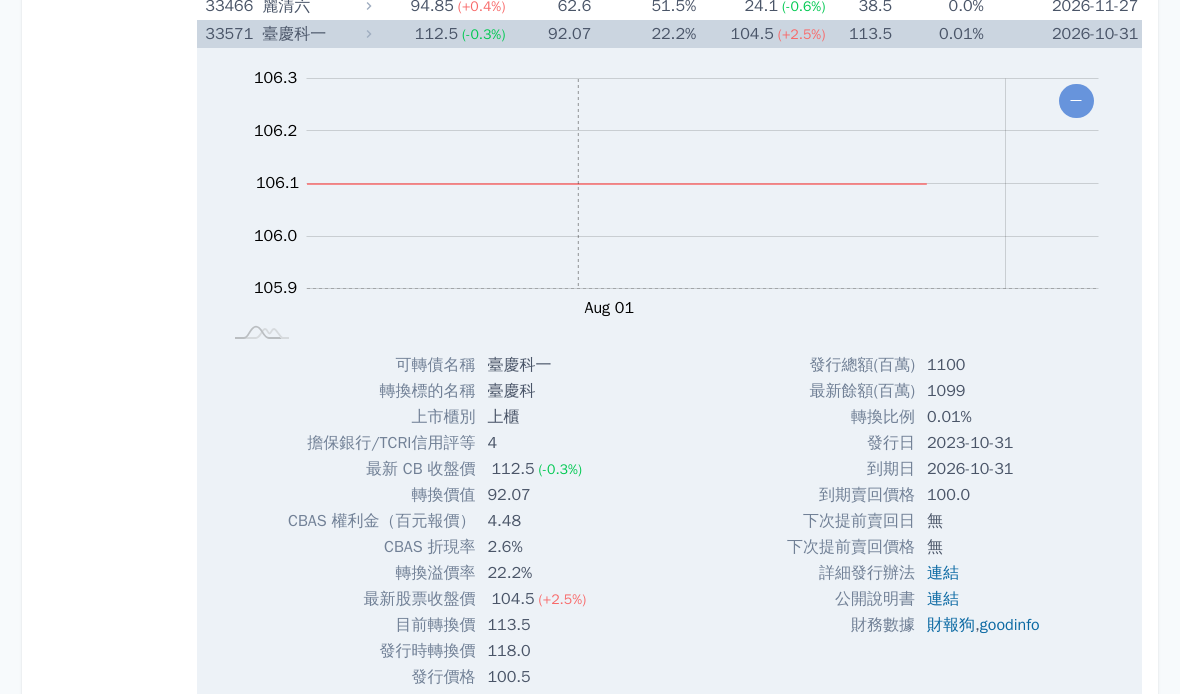 click on "112.5 (-0.3%)" at bounding box center [440, 34] 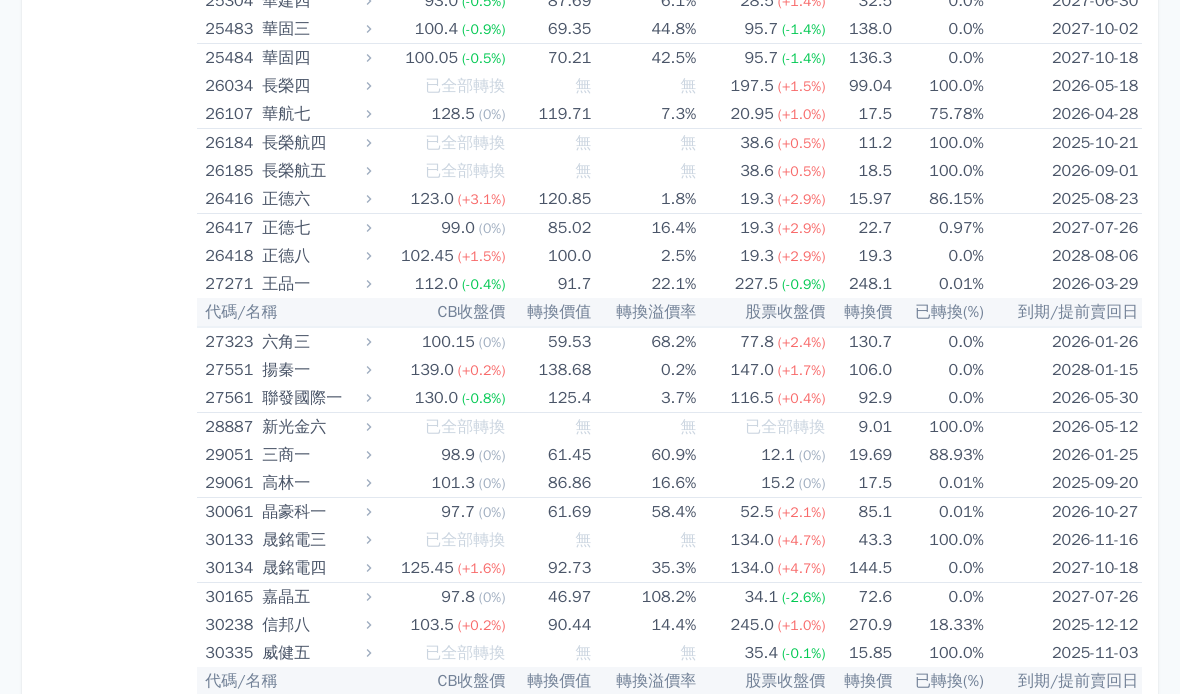 scroll, scrollTop: 3105, scrollLeft: 0, axis: vertical 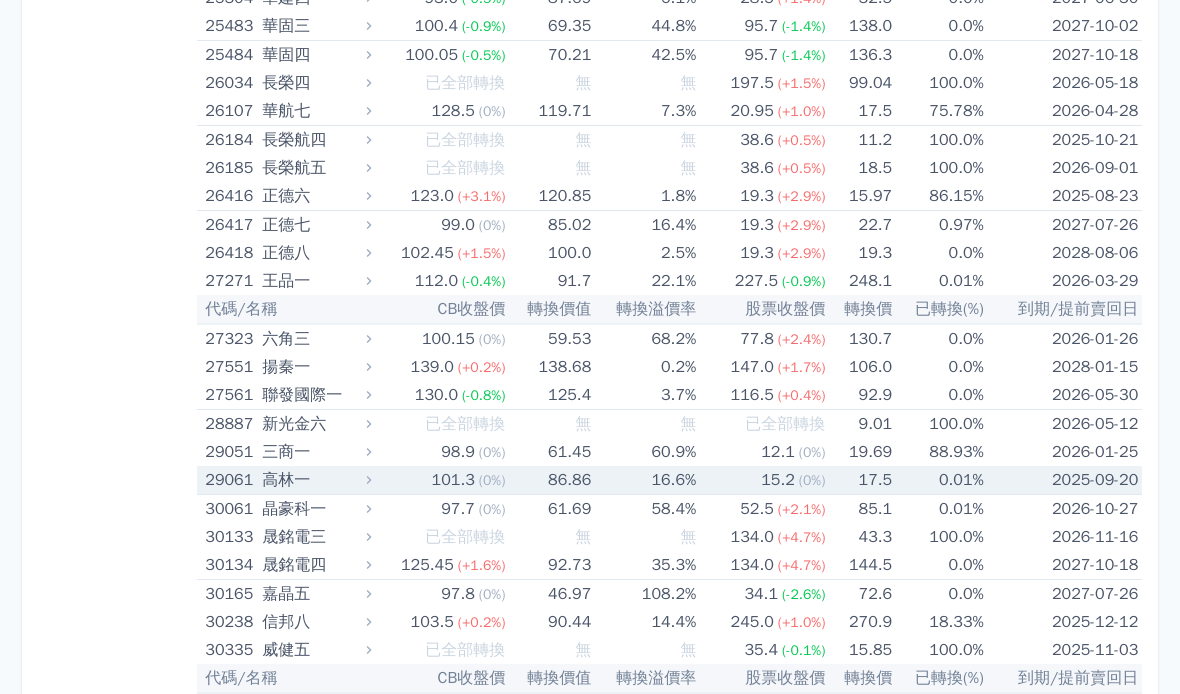click 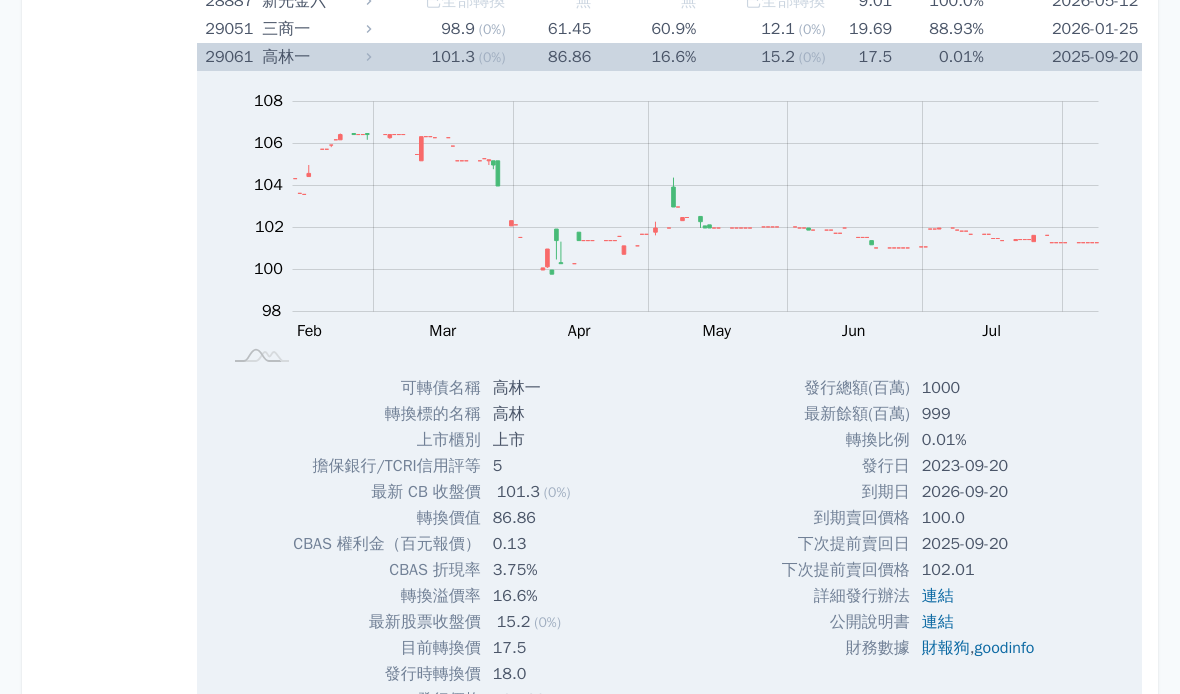 scroll, scrollTop: 3534, scrollLeft: 0, axis: vertical 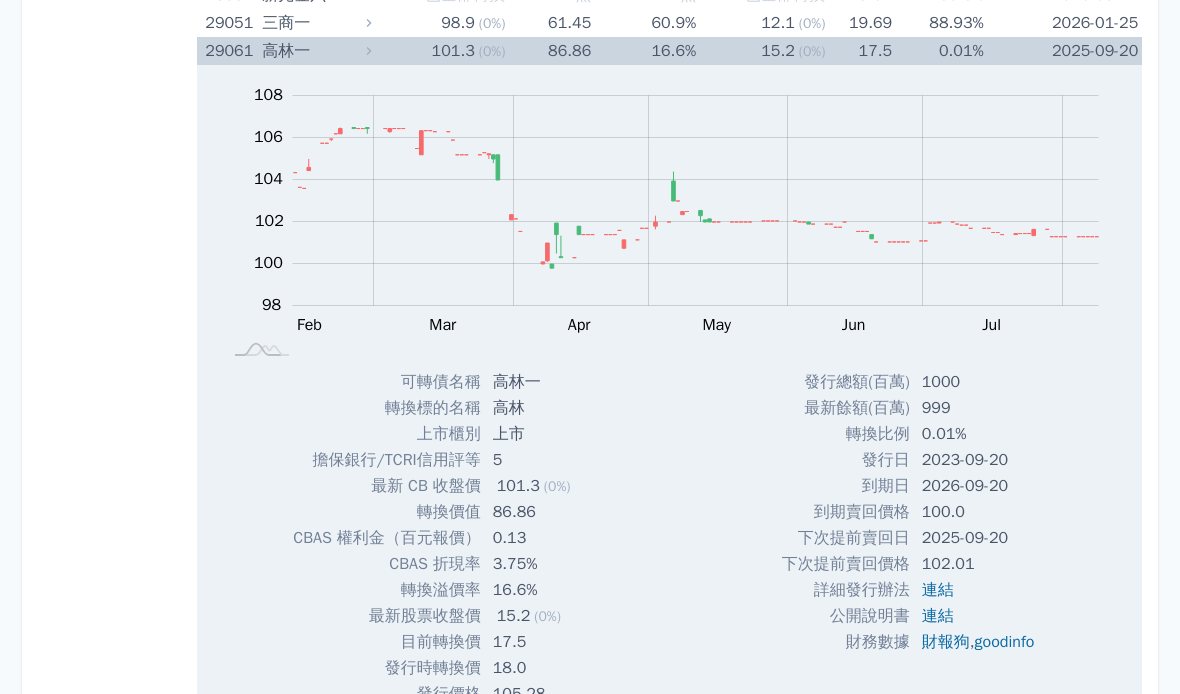 click on "goodinfo" at bounding box center (1005, 643) 